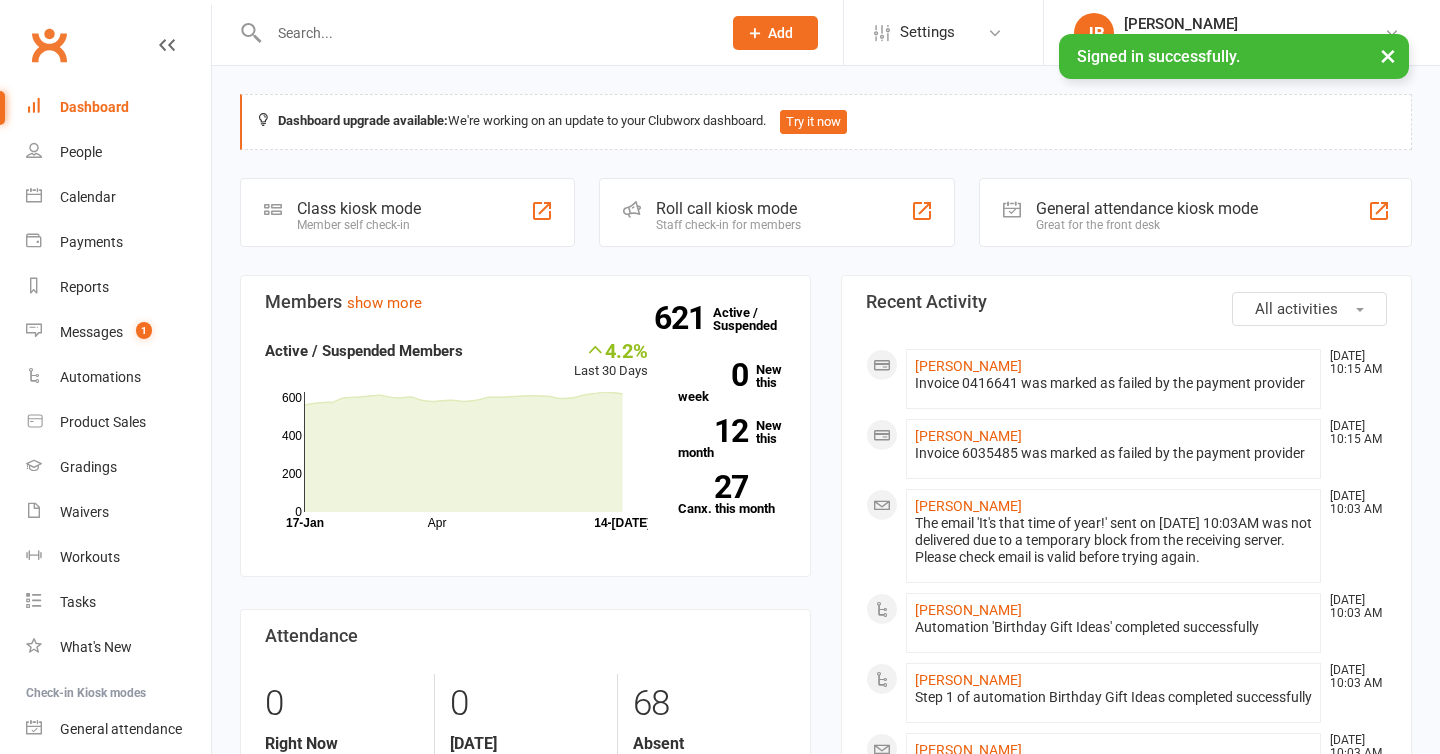 scroll, scrollTop: 0, scrollLeft: 0, axis: both 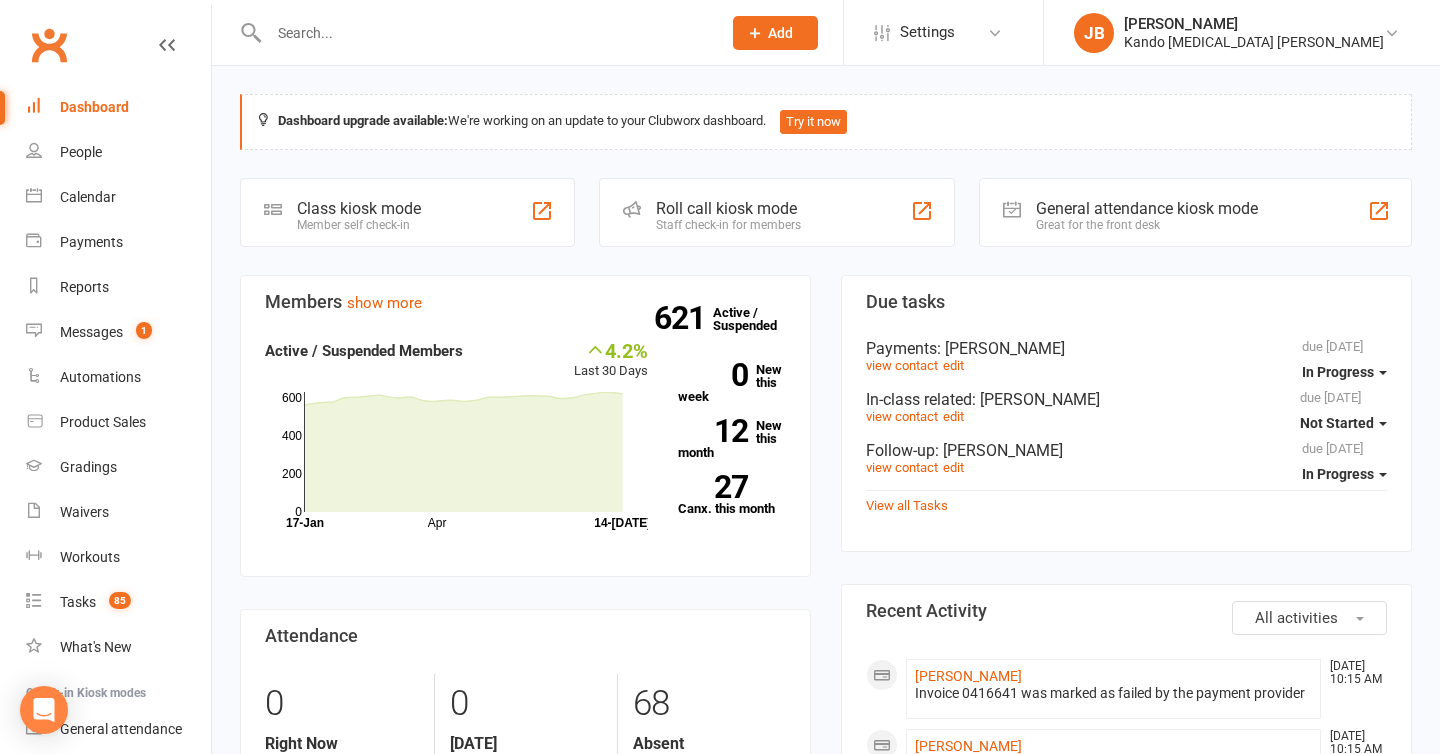 click on "Add" 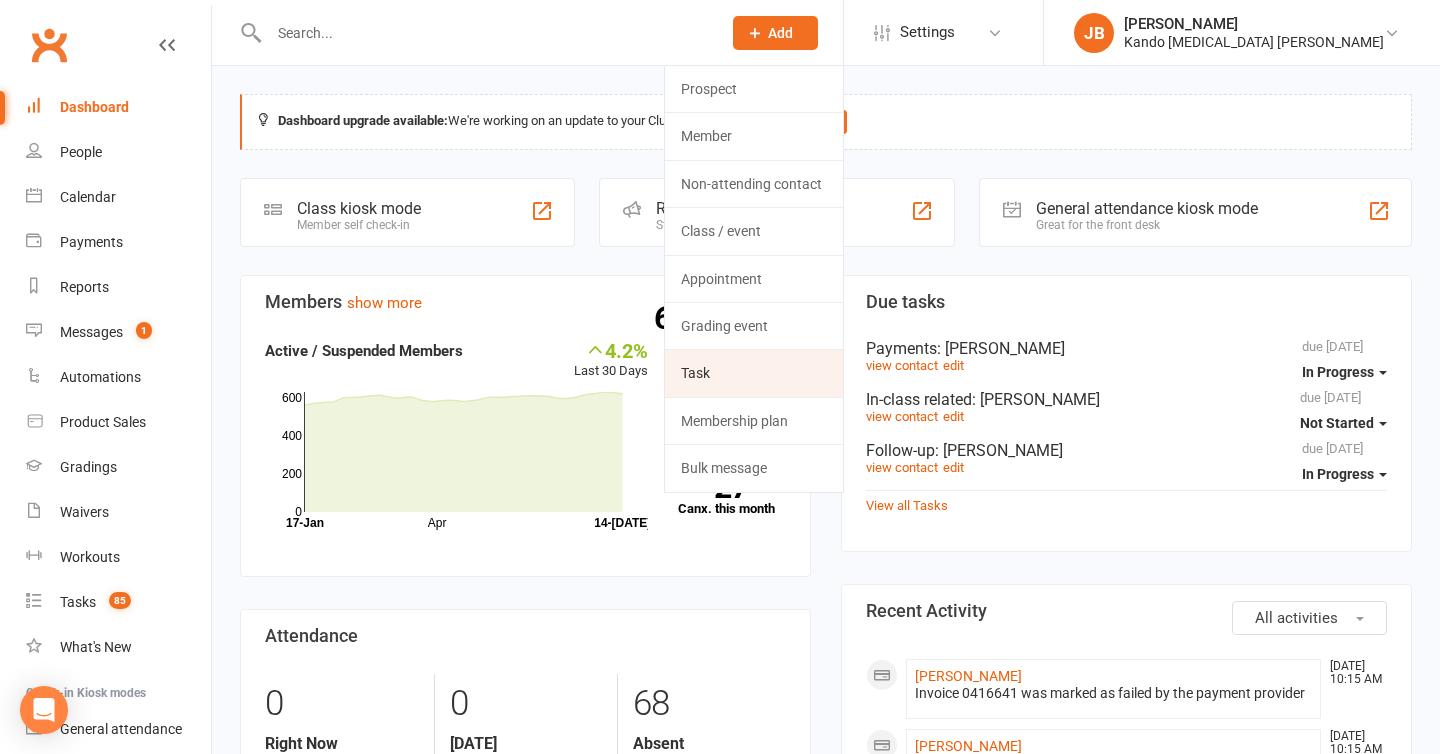 click on "Task" 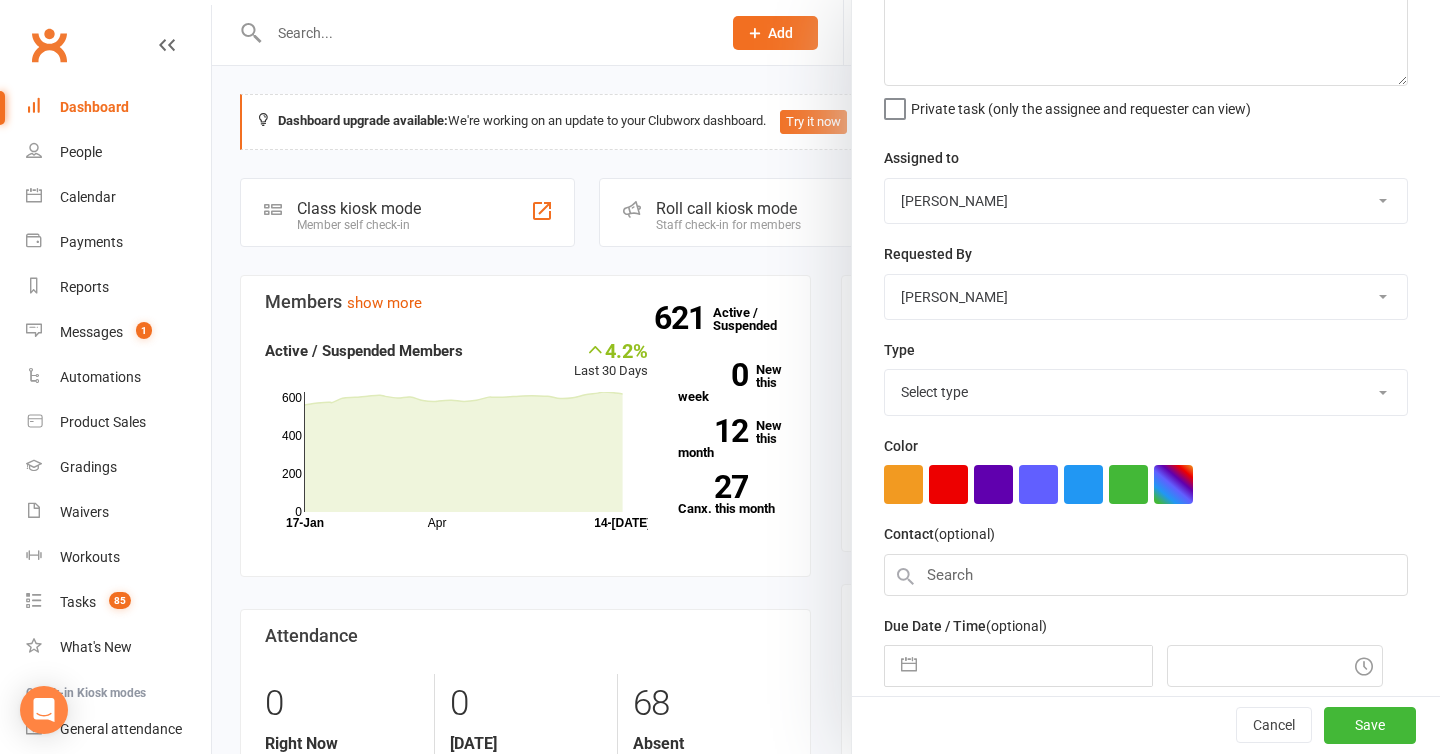 scroll, scrollTop: 141, scrollLeft: 0, axis: vertical 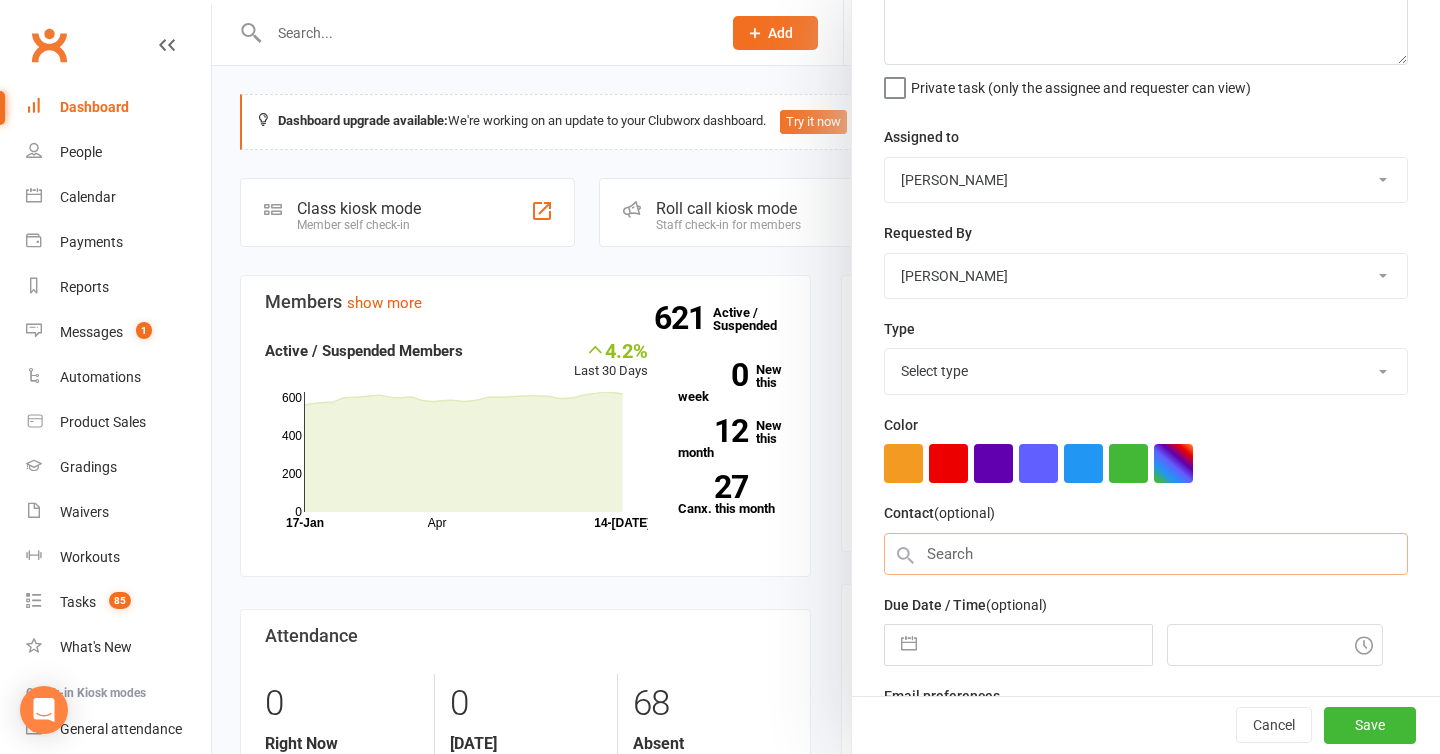 click at bounding box center (1146, 554) 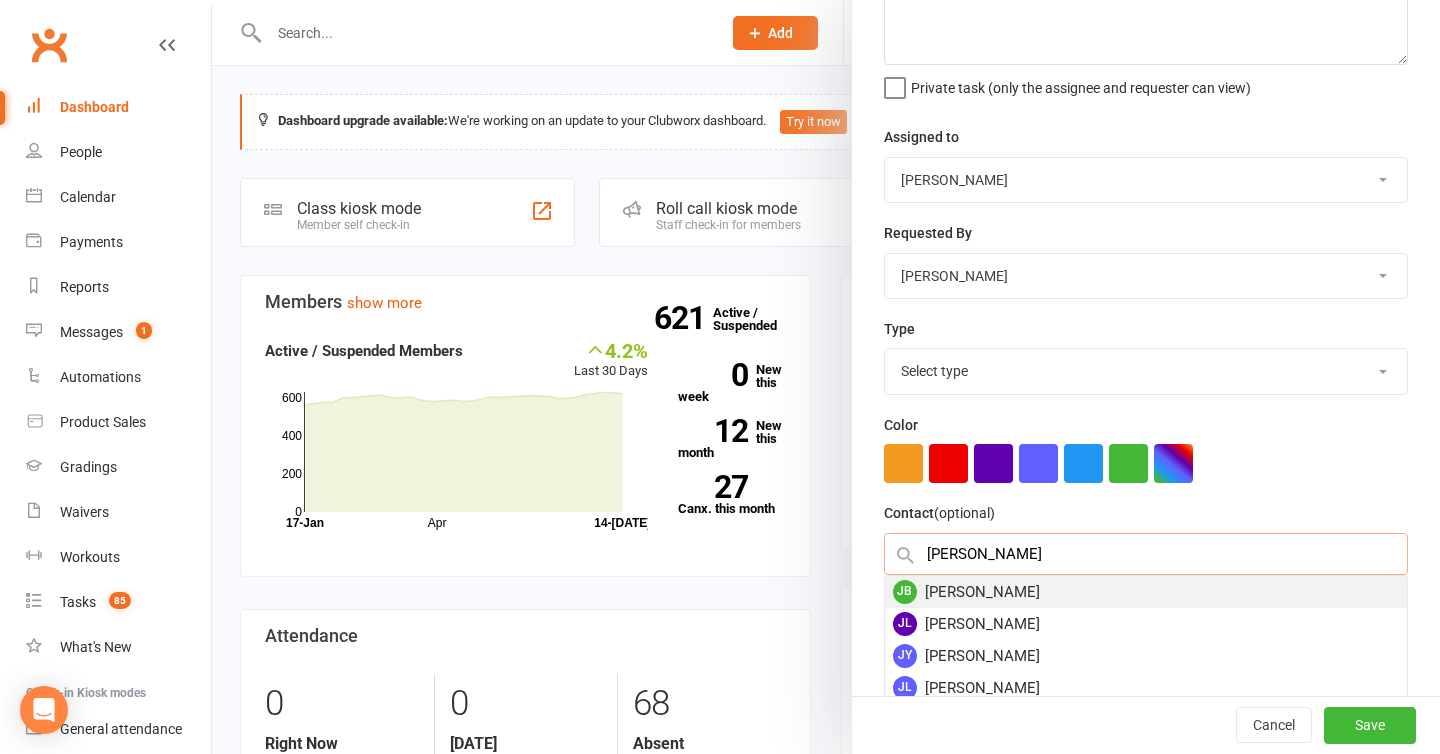 type on "[PERSON_NAME]" 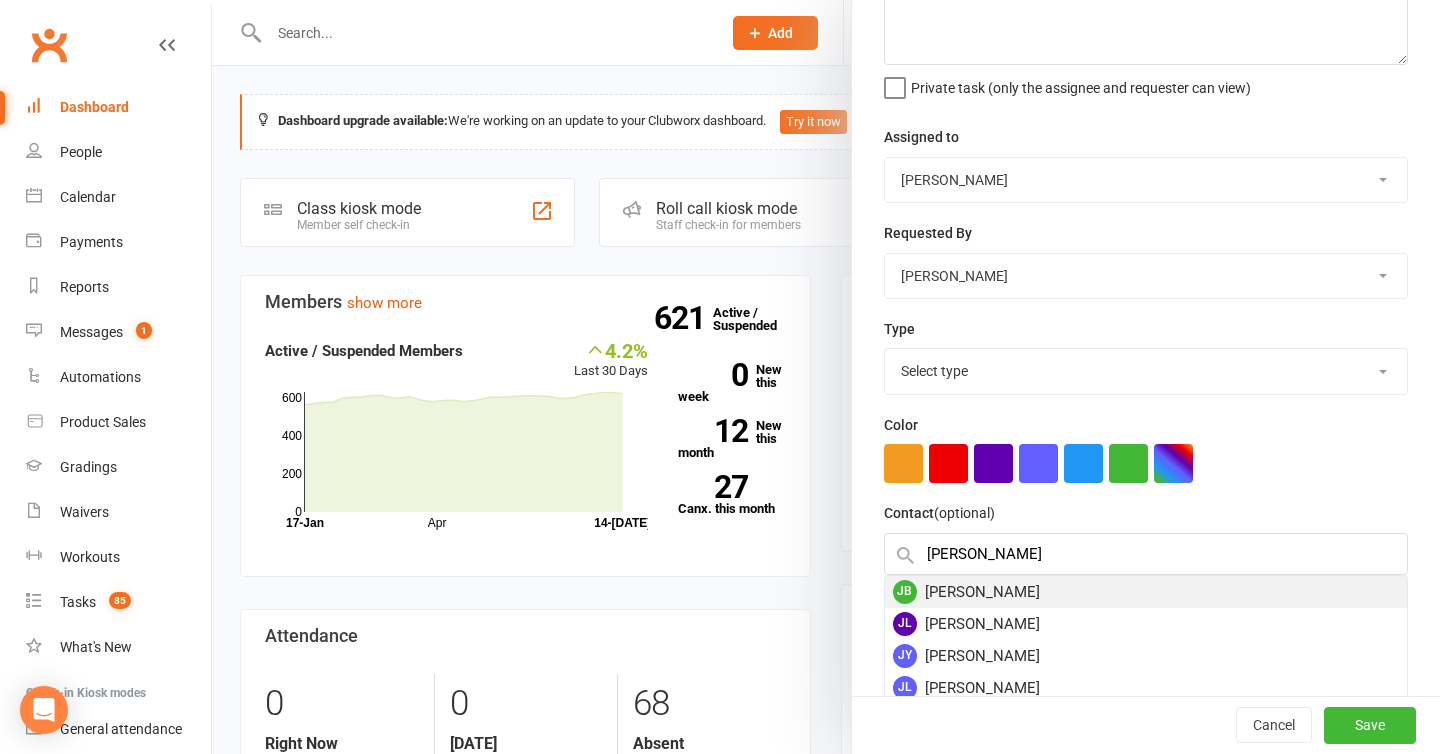 click on "[PERSON_NAME]" at bounding box center [1146, 592] 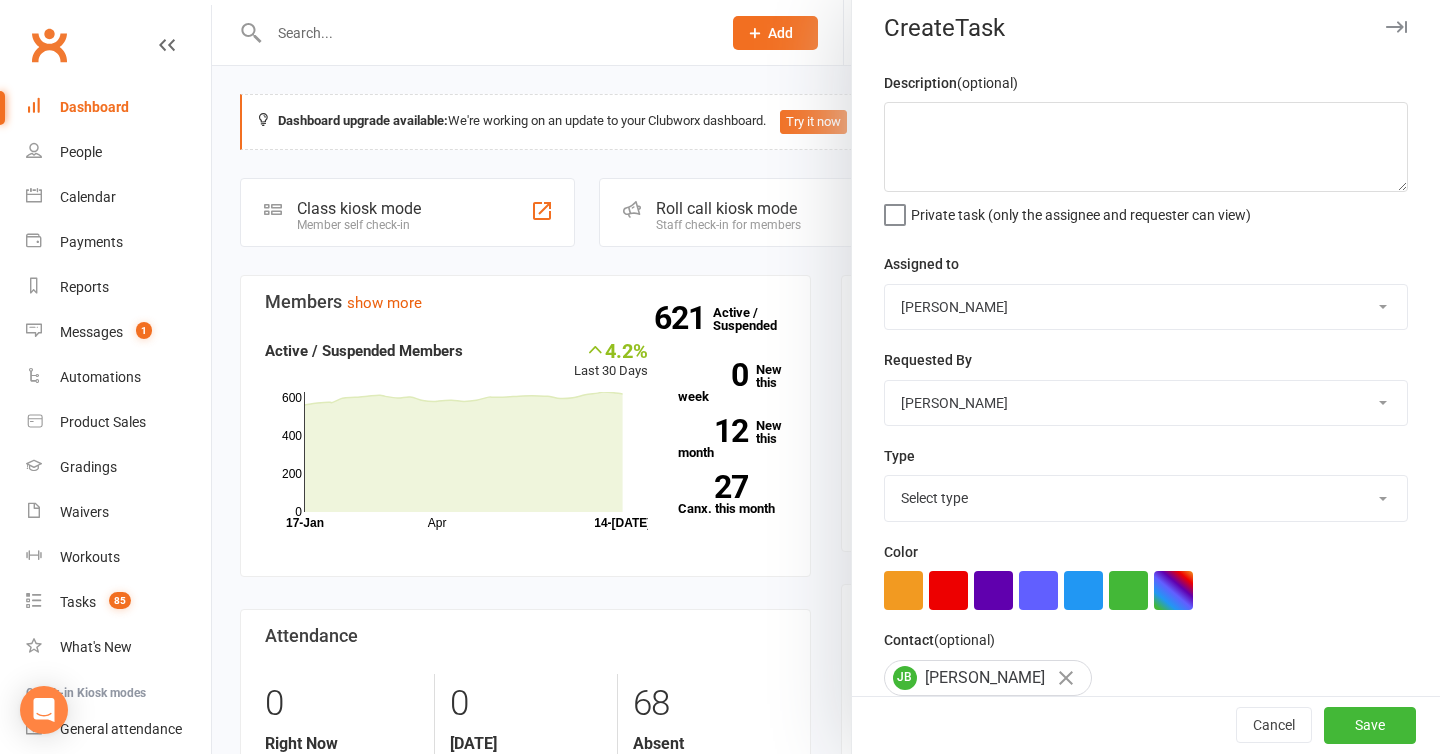 scroll, scrollTop: 0, scrollLeft: 0, axis: both 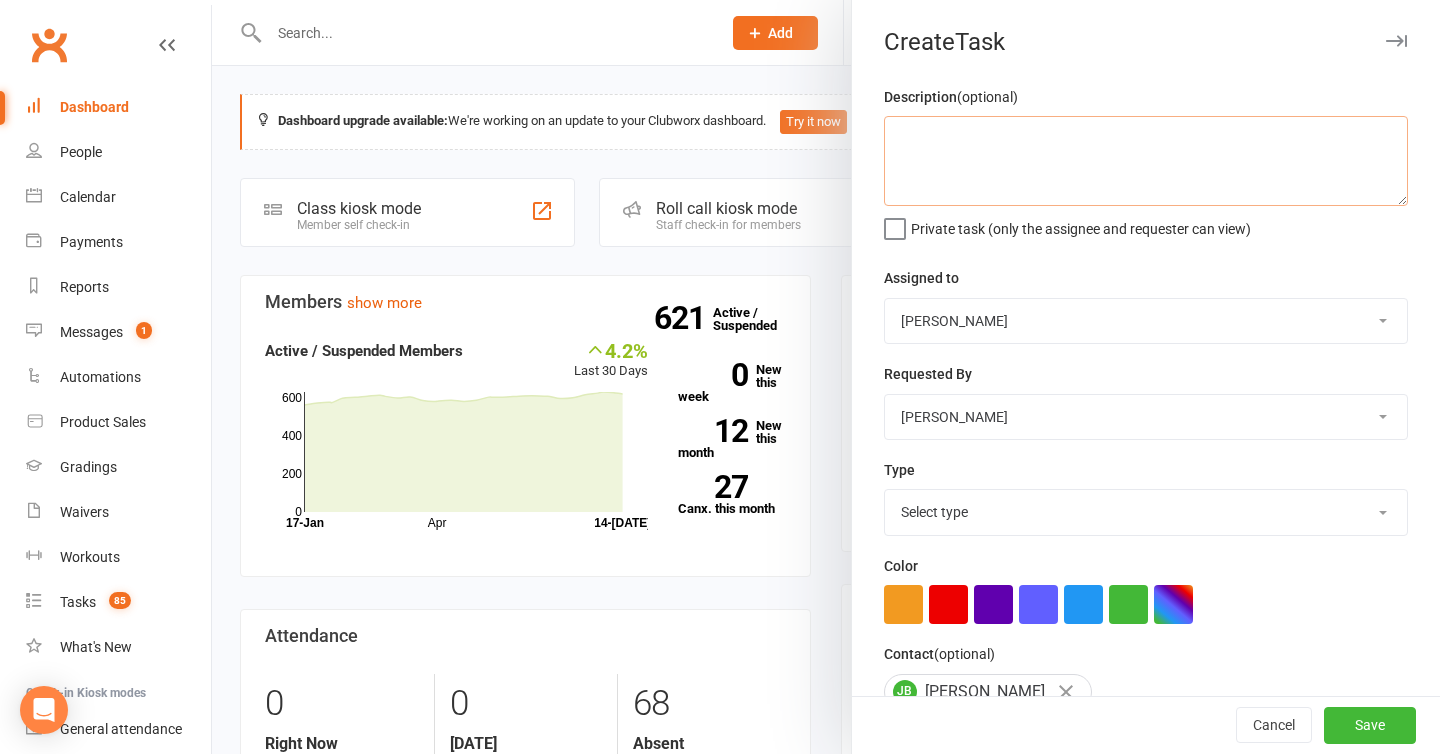 click at bounding box center [1146, 161] 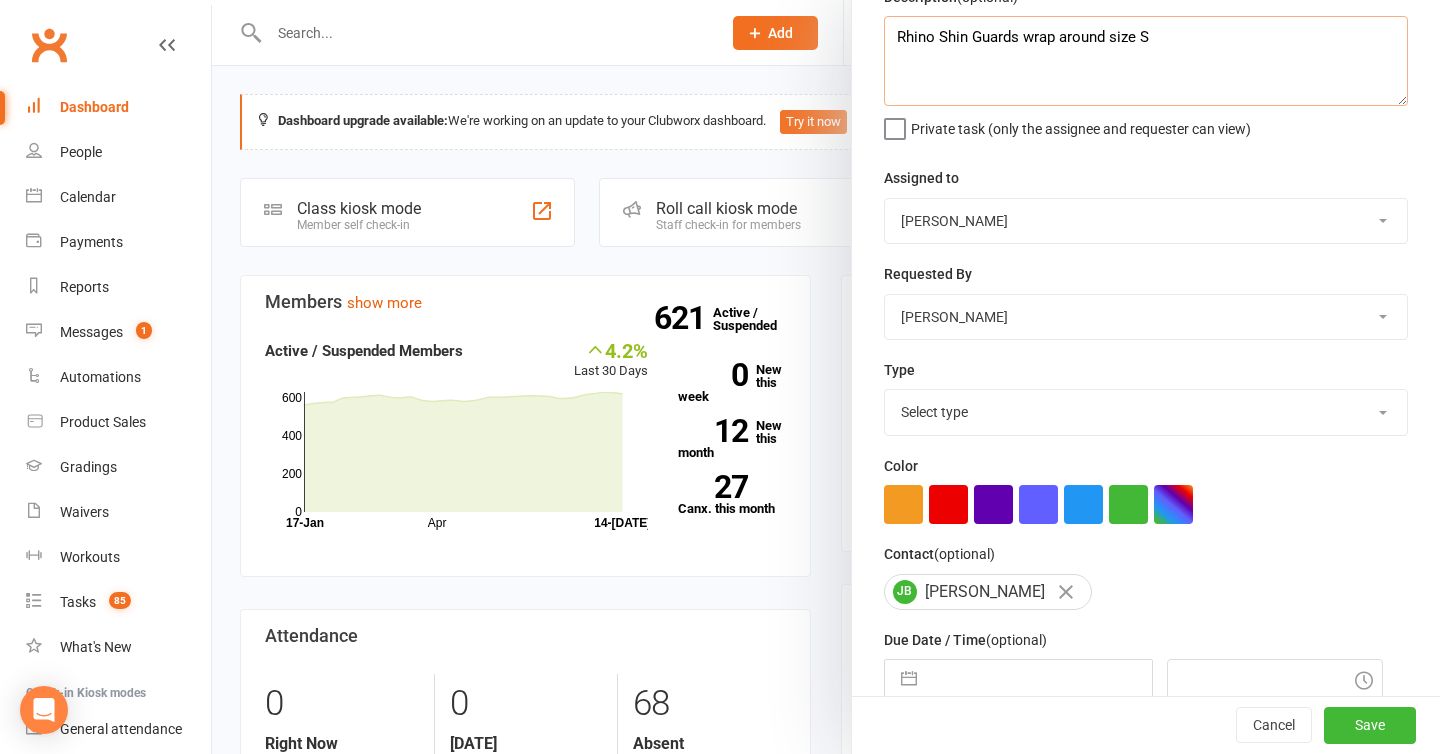 scroll, scrollTop: 138, scrollLeft: 0, axis: vertical 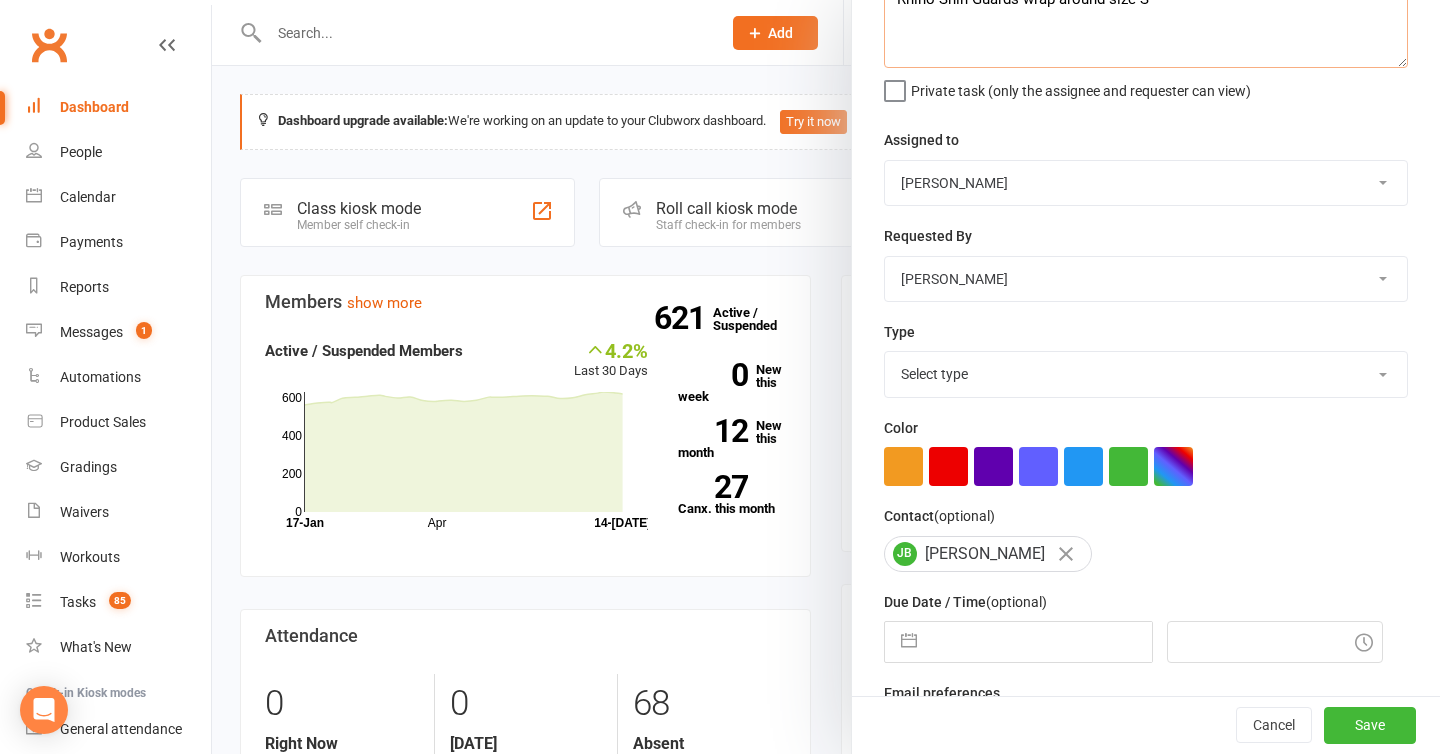 type on "Rhino Shin Guards wrap around size S" 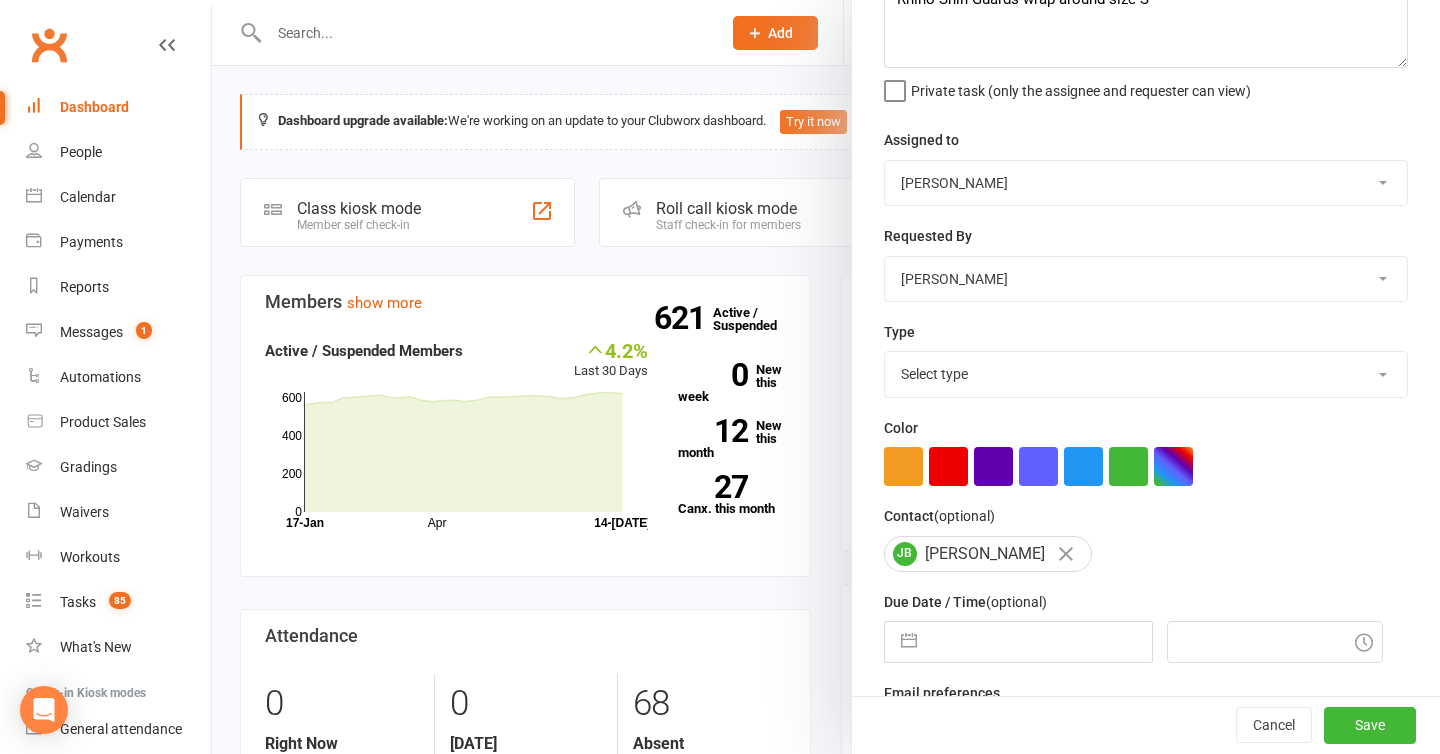 click on "Select type Admin Bbpc - black belt prep course Cancellation Enquiry Follow-up In-class related Membership Order Payments Renewal / membership expiry Send communication Sensei check Sequences Suspension Trial Upgrade Waitlist Add new task type" at bounding box center (1146, 374) 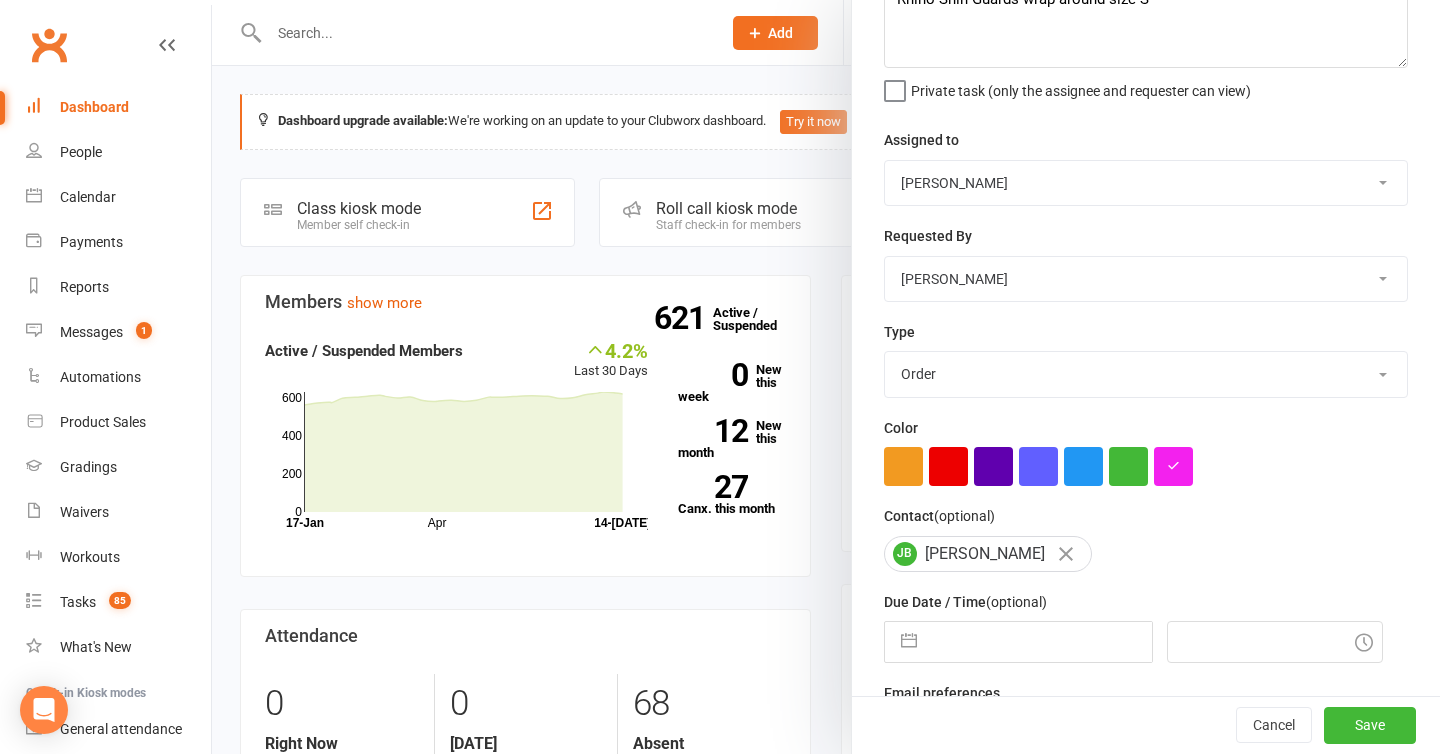 scroll, scrollTop: 200, scrollLeft: 0, axis: vertical 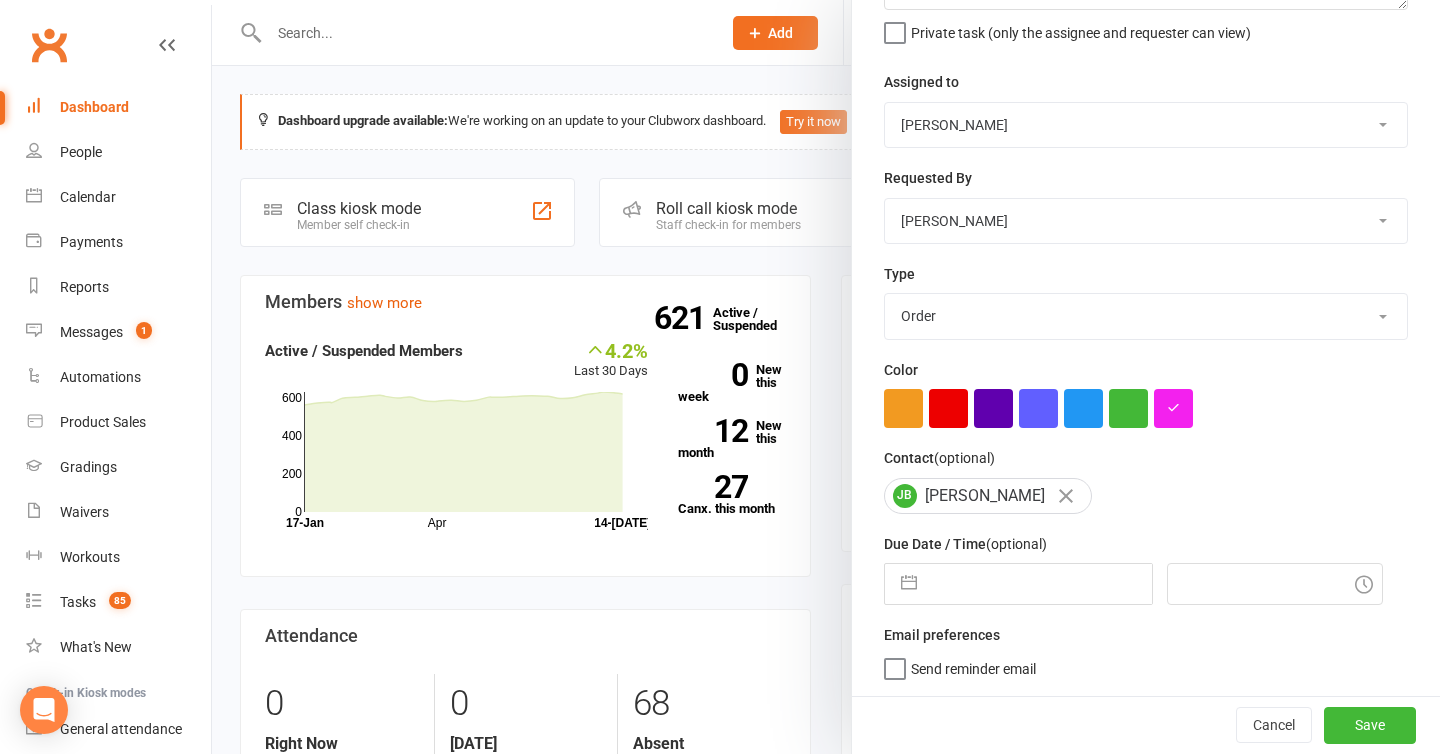 click at bounding box center [909, 584] 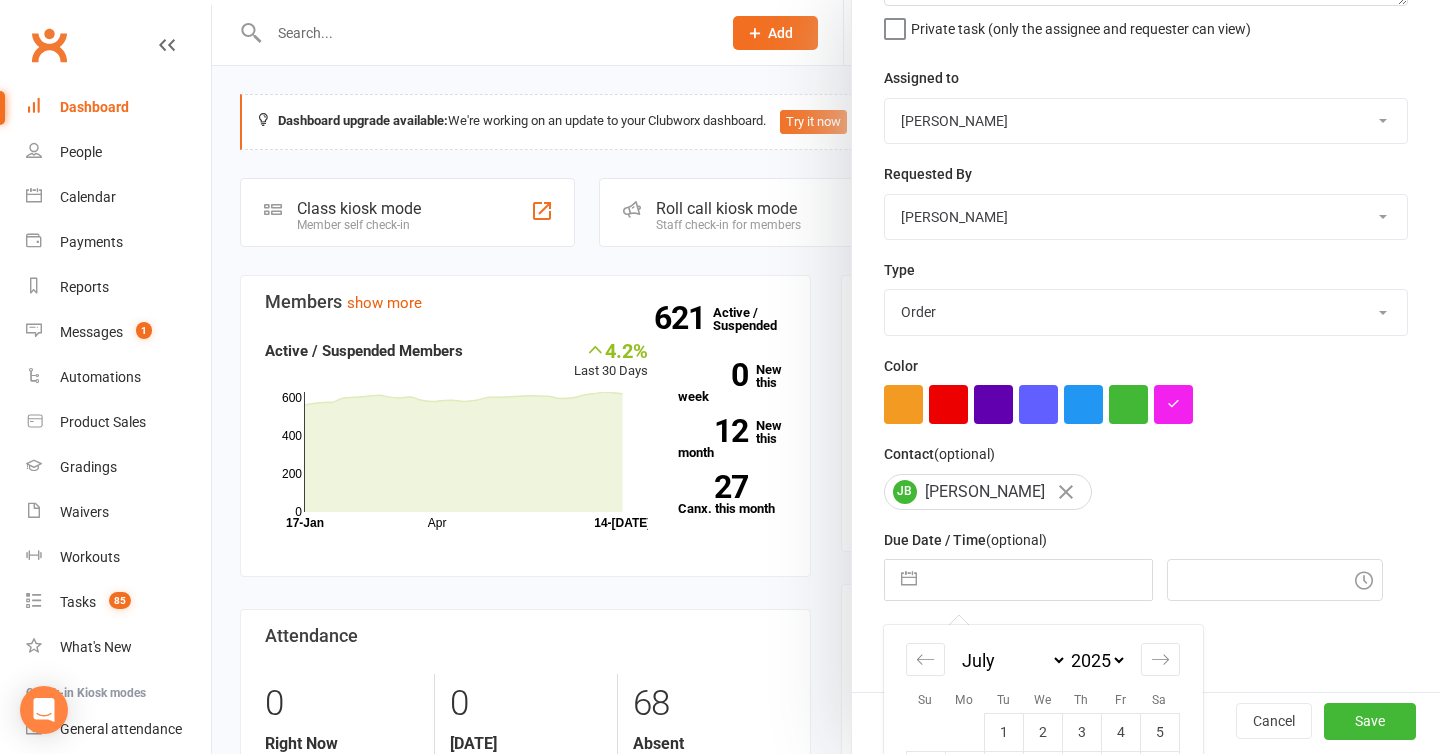 scroll, scrollTop: 376, scrollLeft: 0, axis: vertical 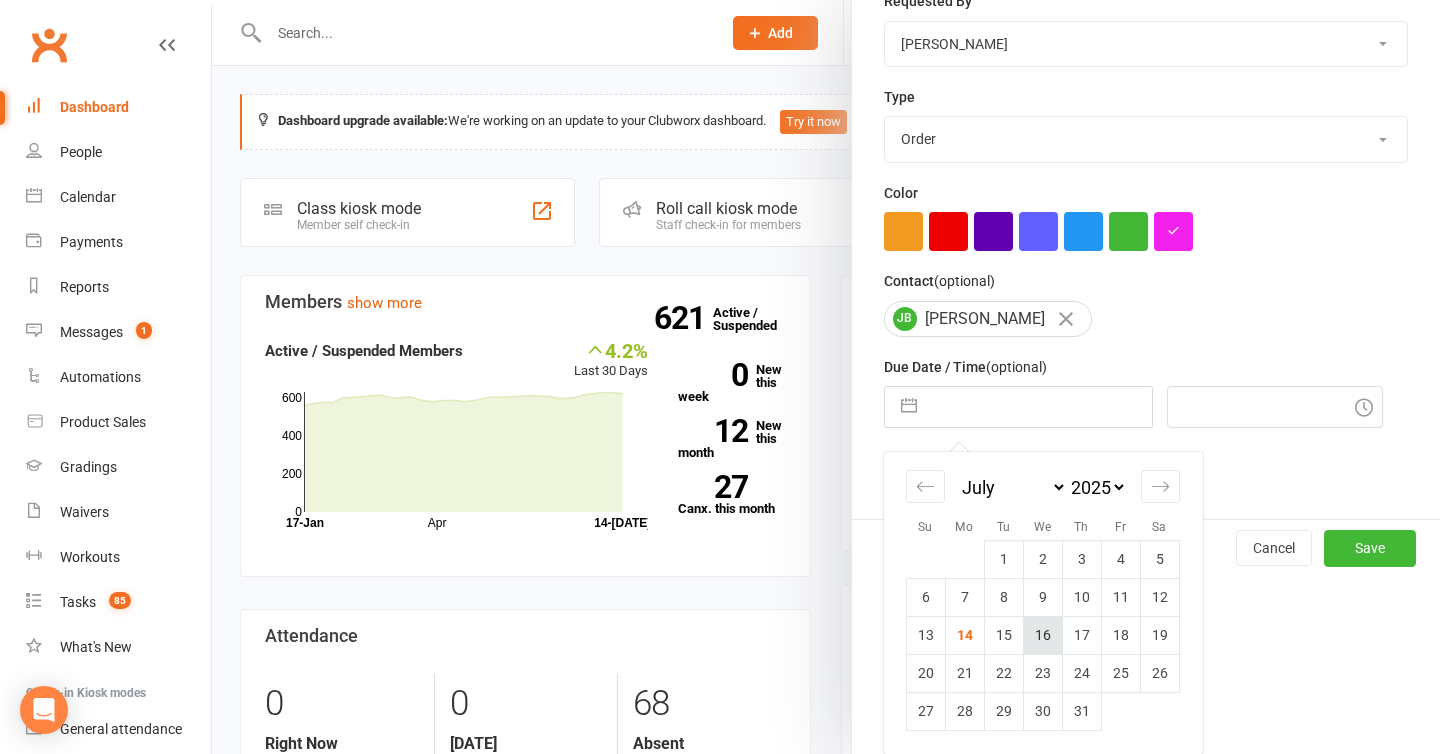 click on "16" at bounding box center (1042, 635) 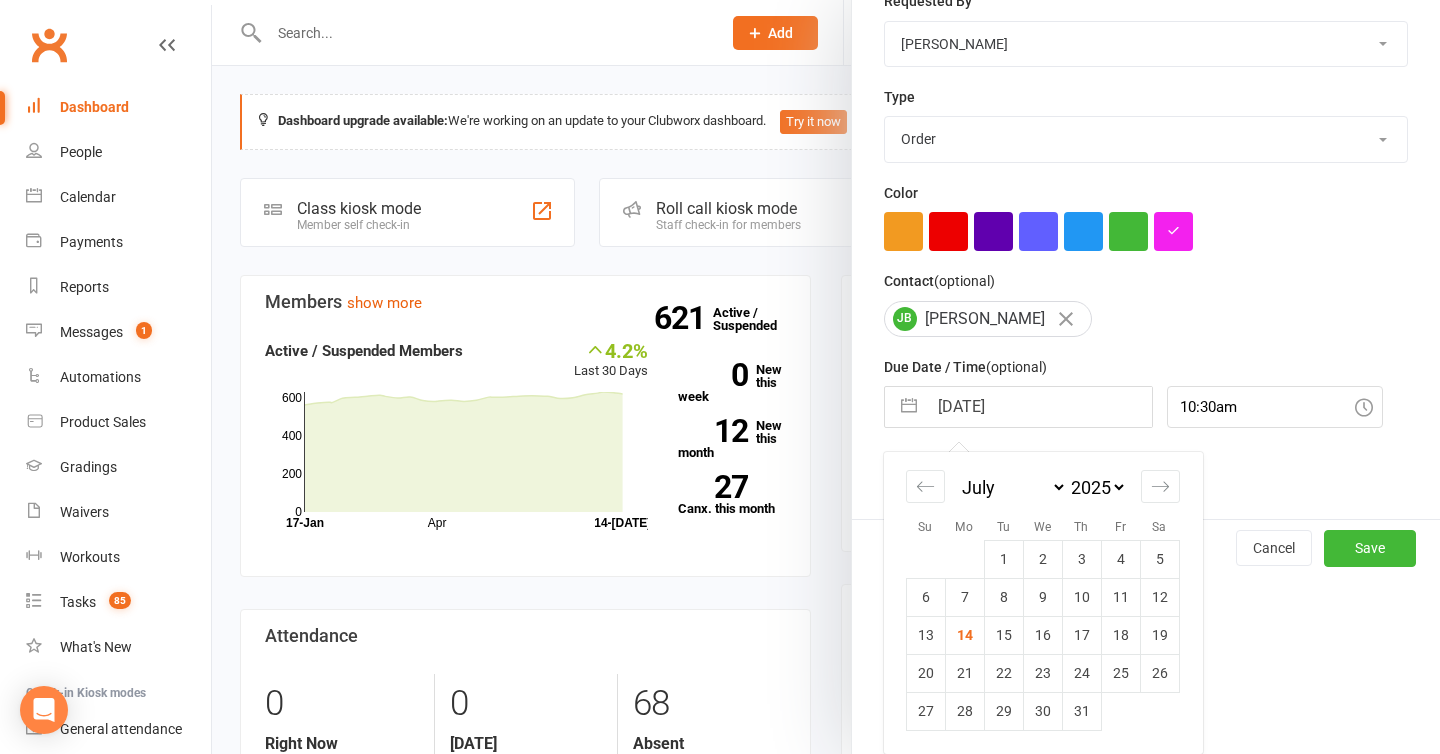 scroll, scrollTop: 200, scrollLeft: 0, axis: vertical 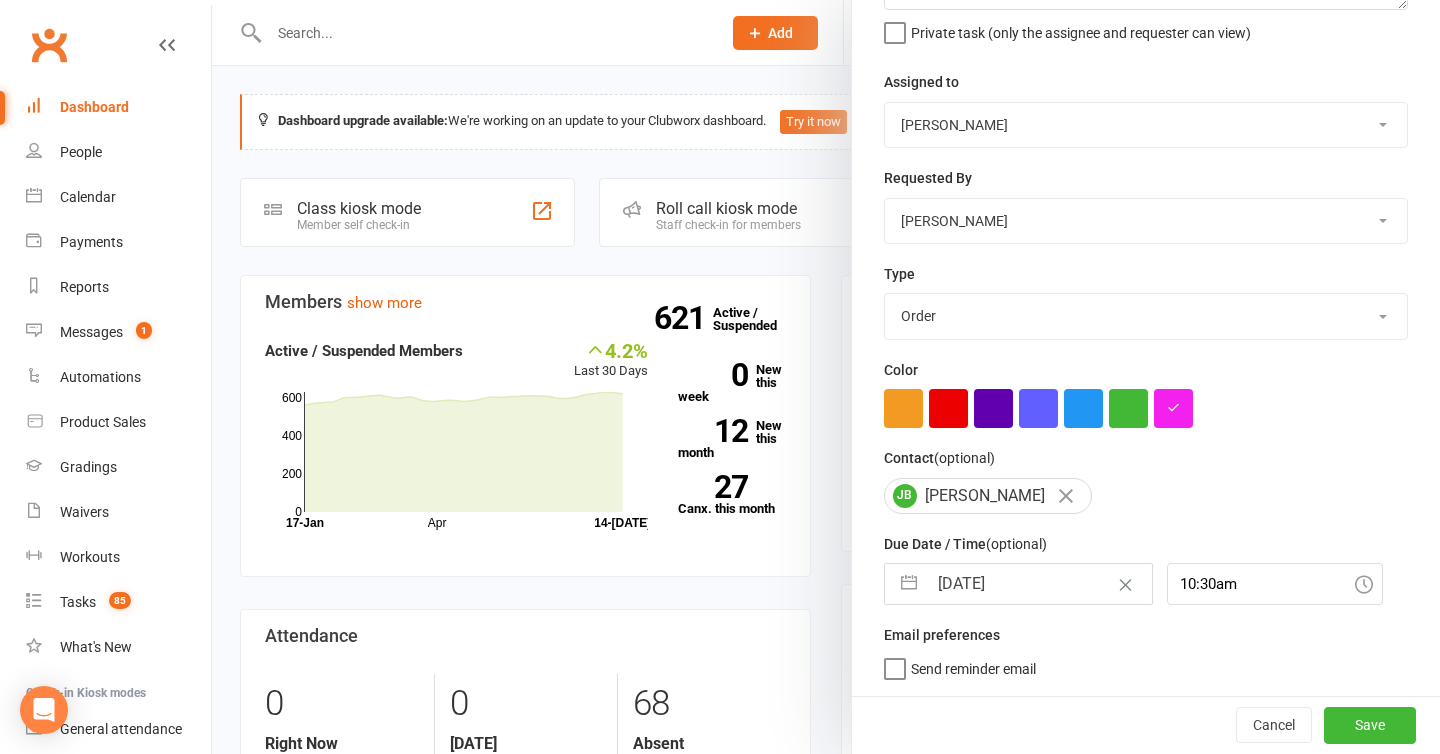 select on "5" 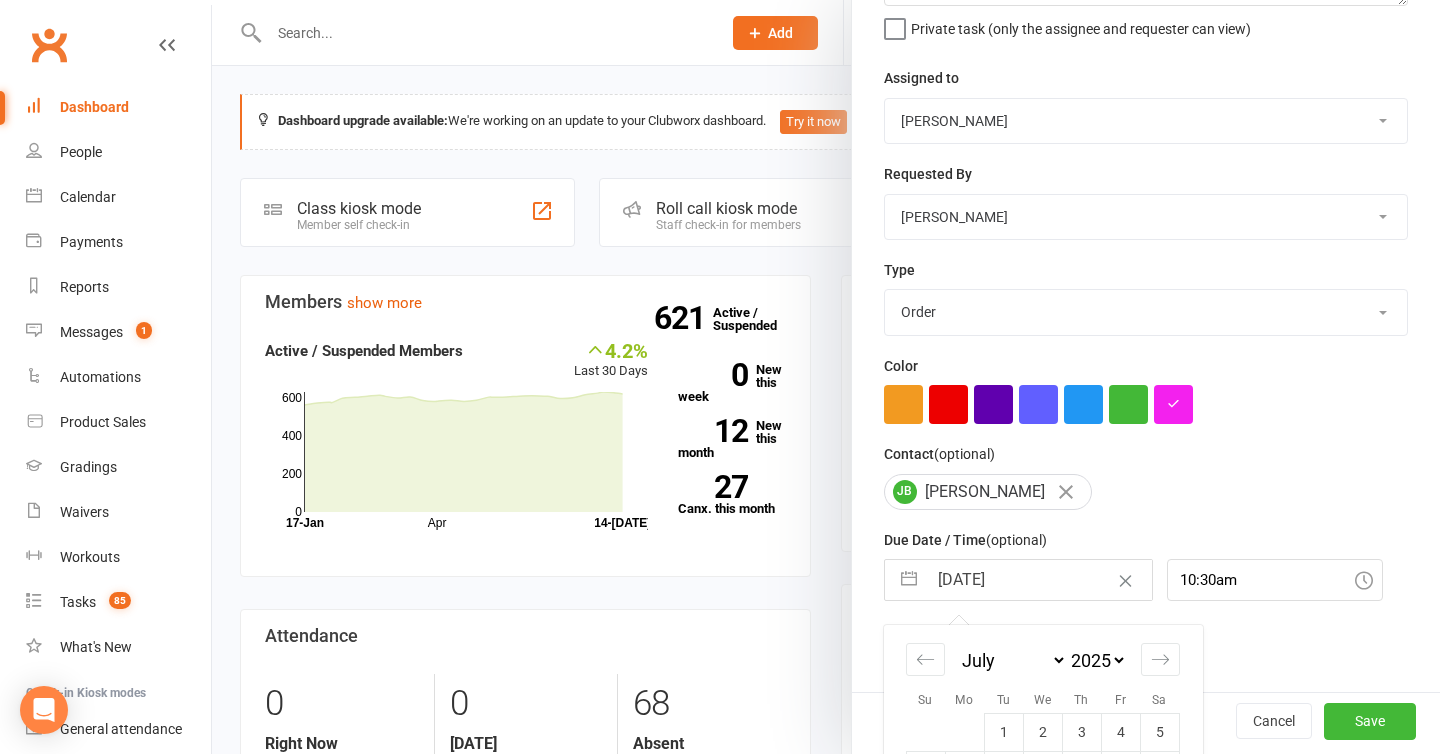 click on "[DATE]" at bounding box center (1039, 580) 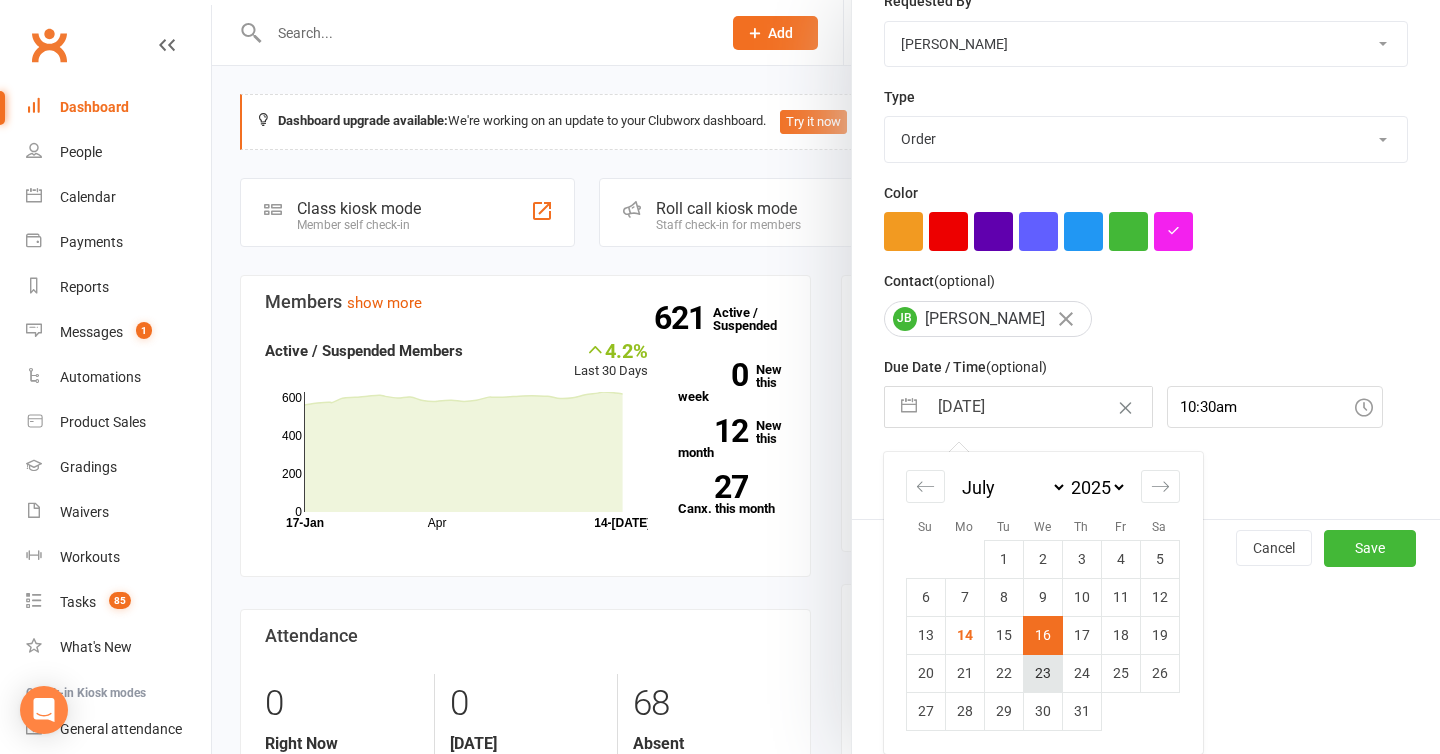 click on "23" at bounding box center [1042, 673] 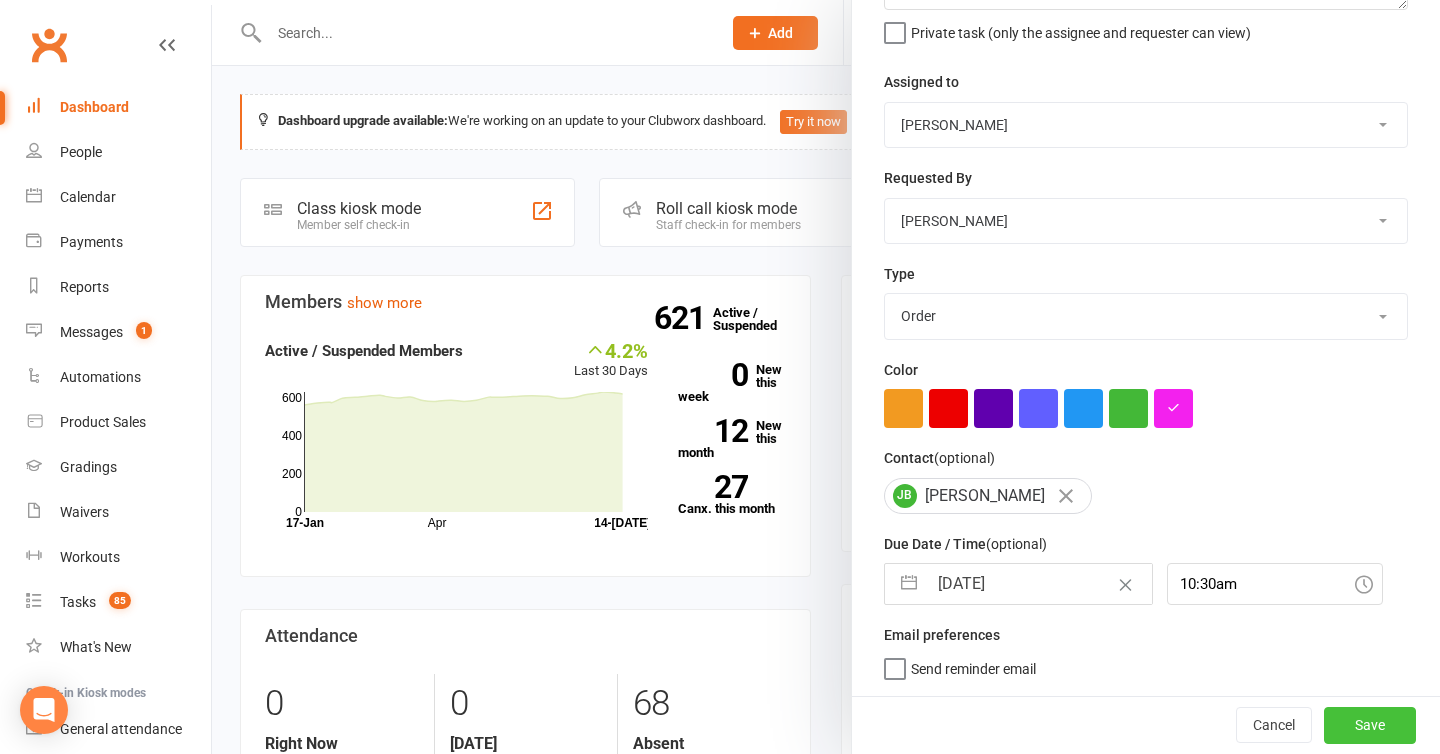 click on "Save" at bounding box center [1370, 725] 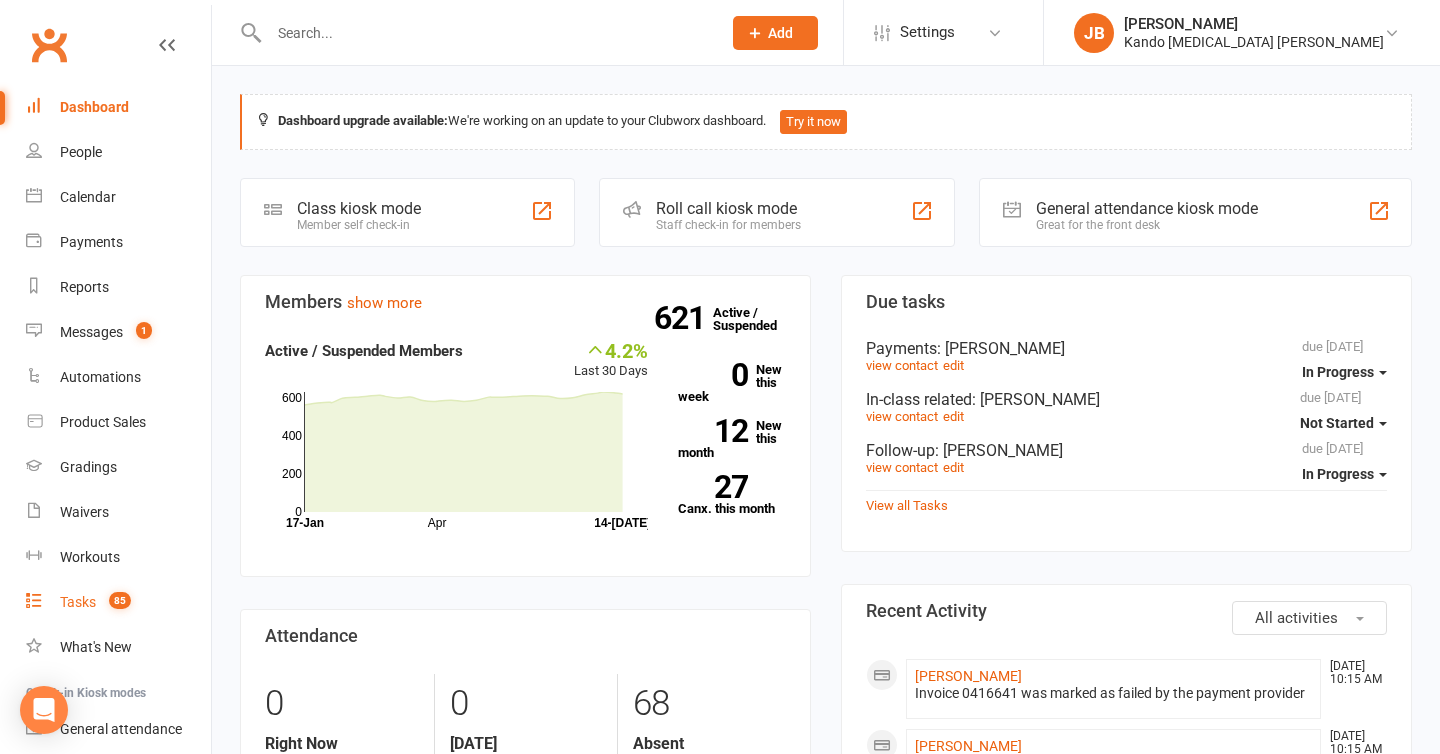 click on "Tasks   85" at bounding box center [118, 602] 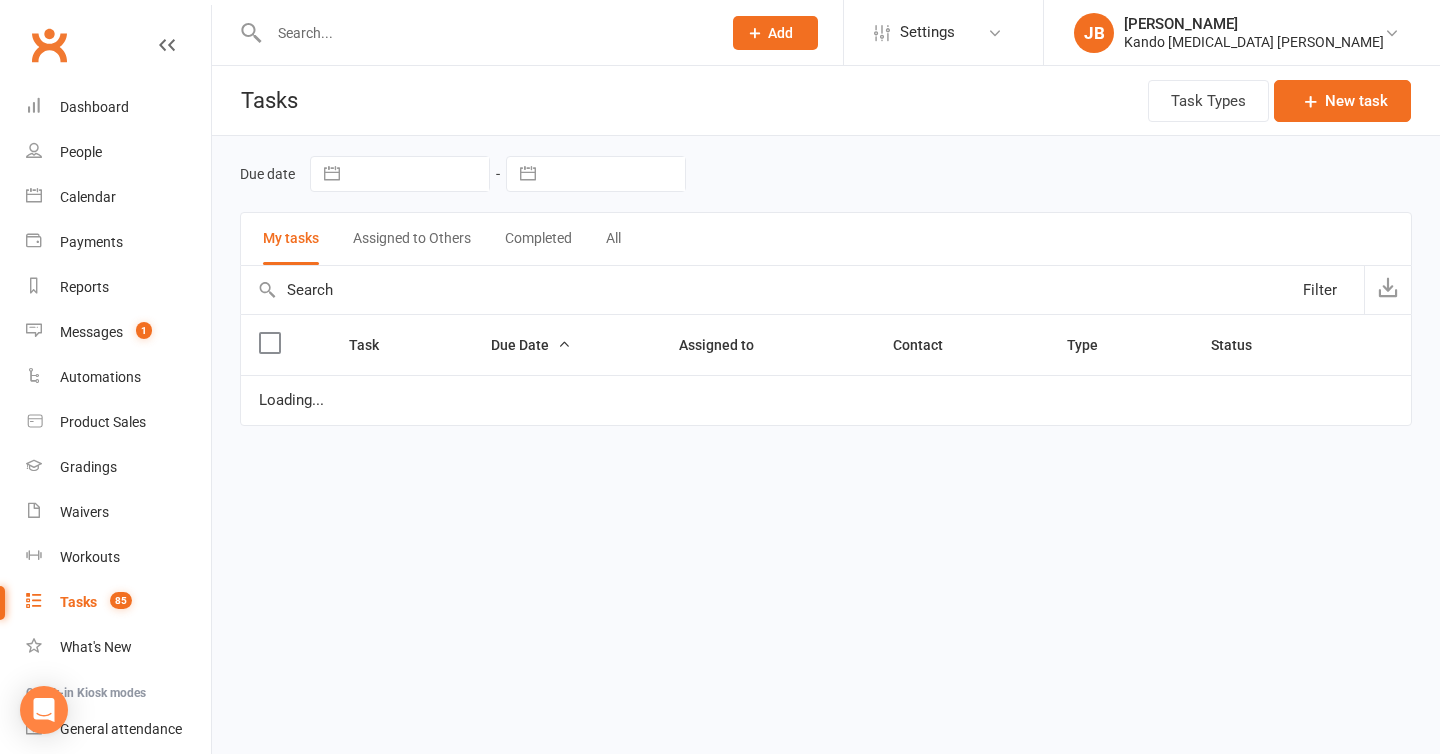 select on "started" 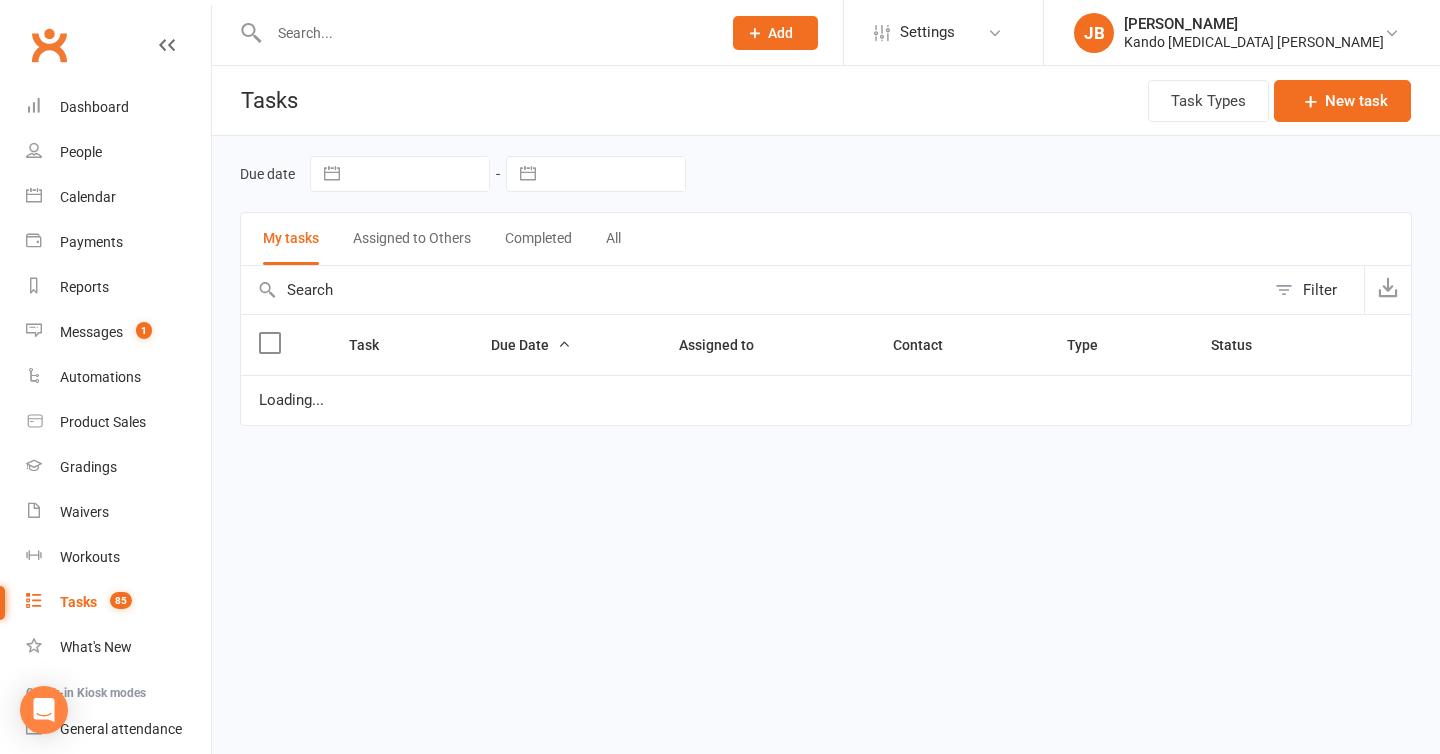 select on "waiting" 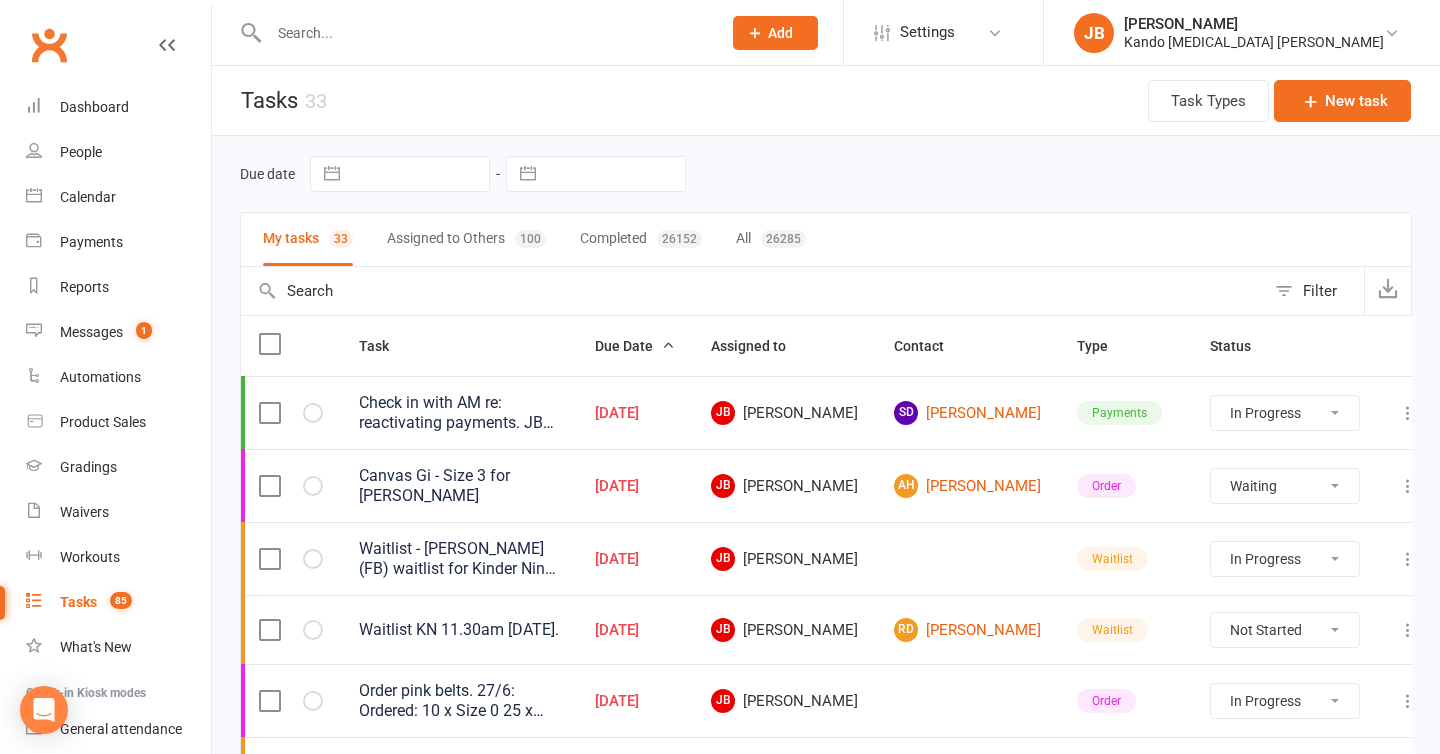 click on "26285" at bounding box center [783, 239] 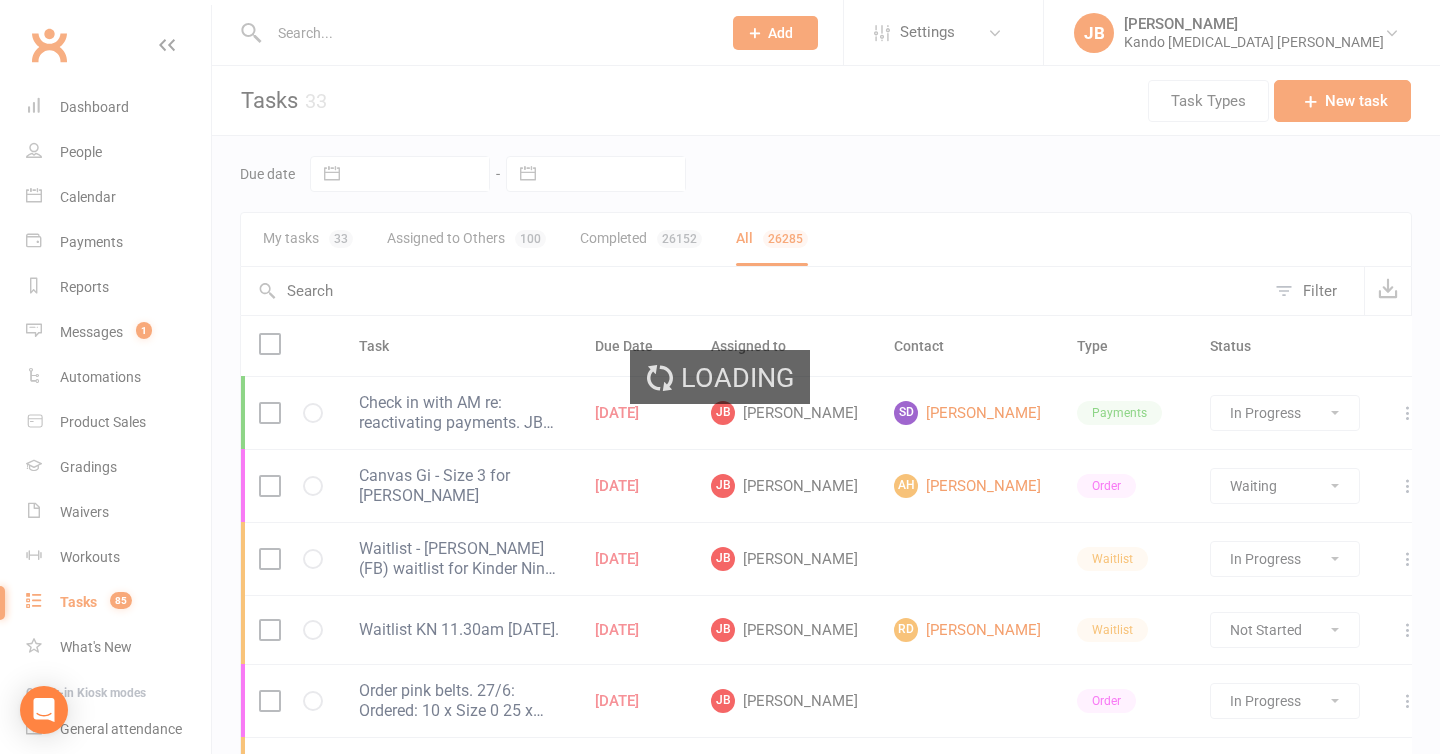 select on "started" 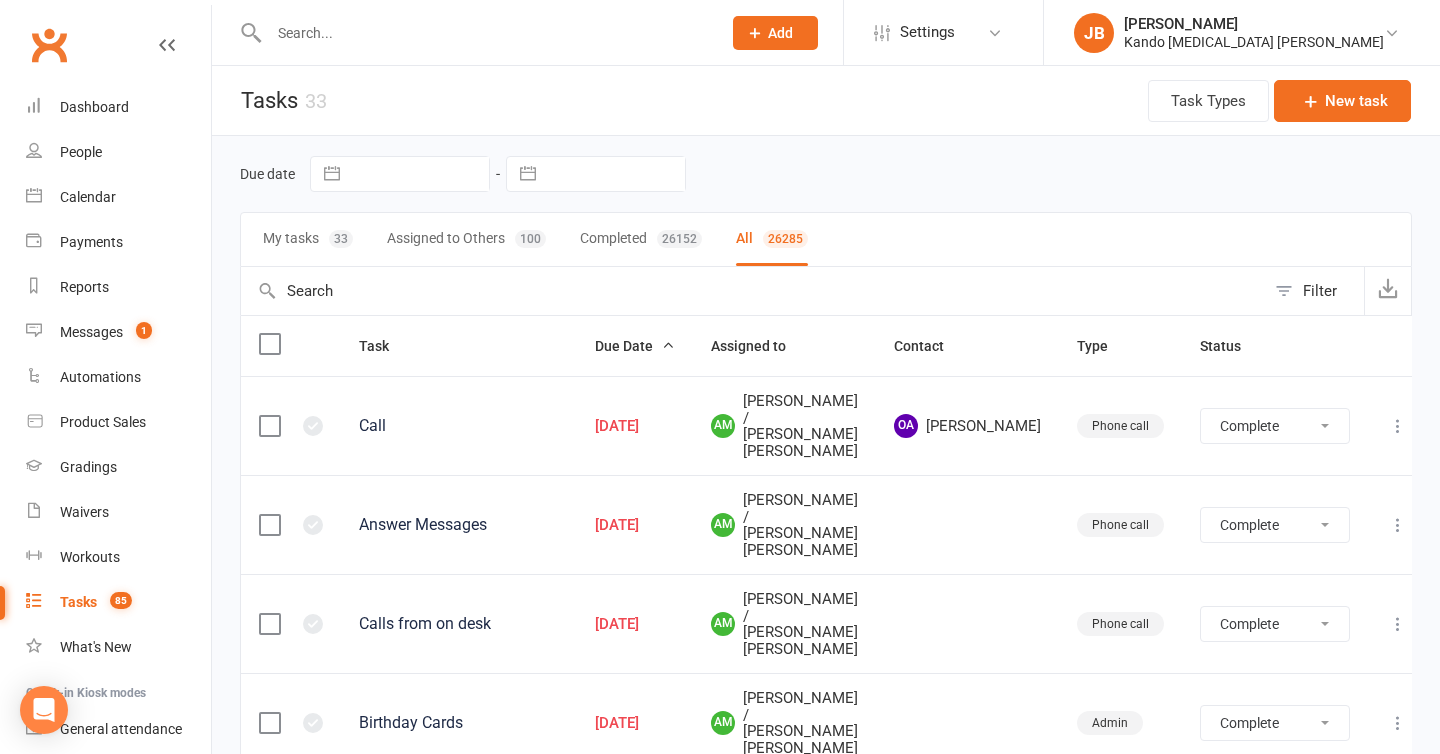 click on "Filter" at bounding box center [1314, 291] 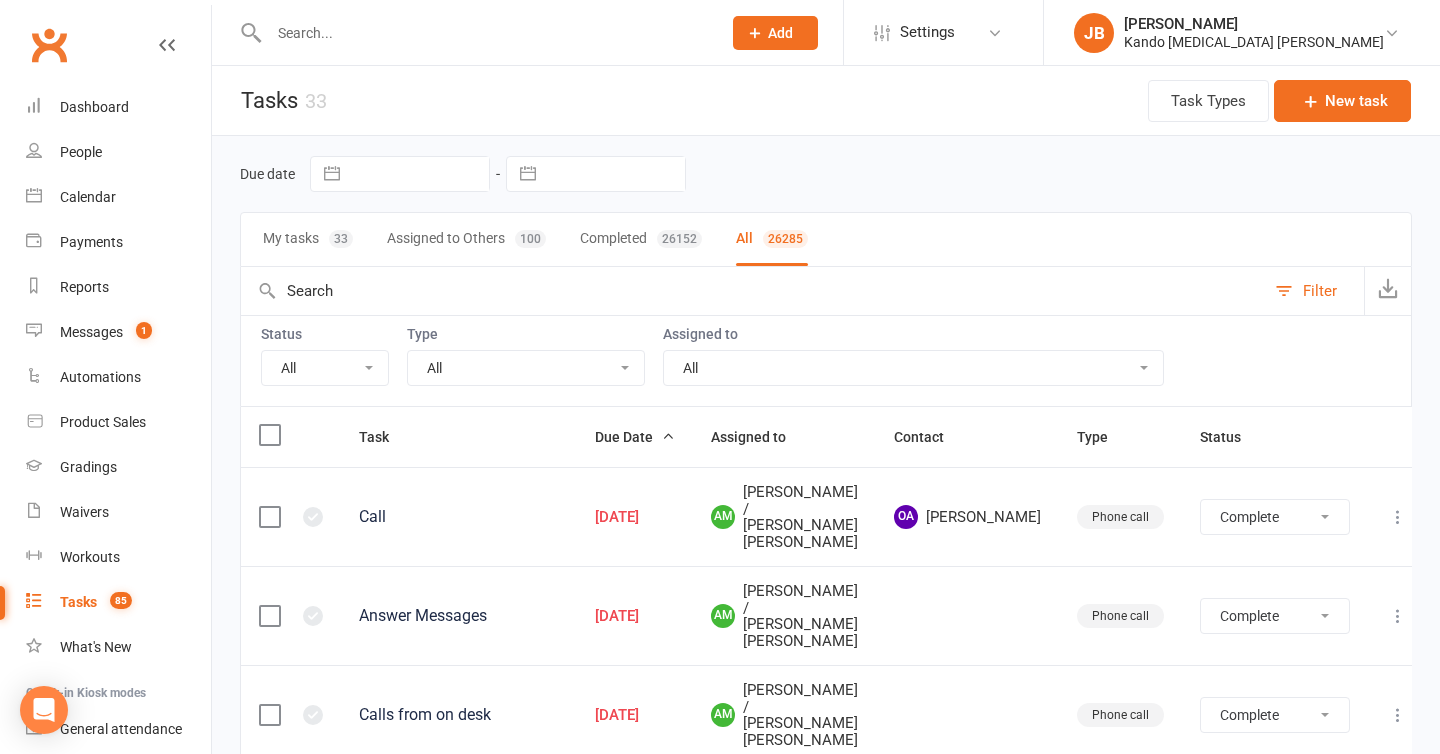 click on "All Incomplete Not Started In Progress Waiting Complete" at bounding box center [325, 368] 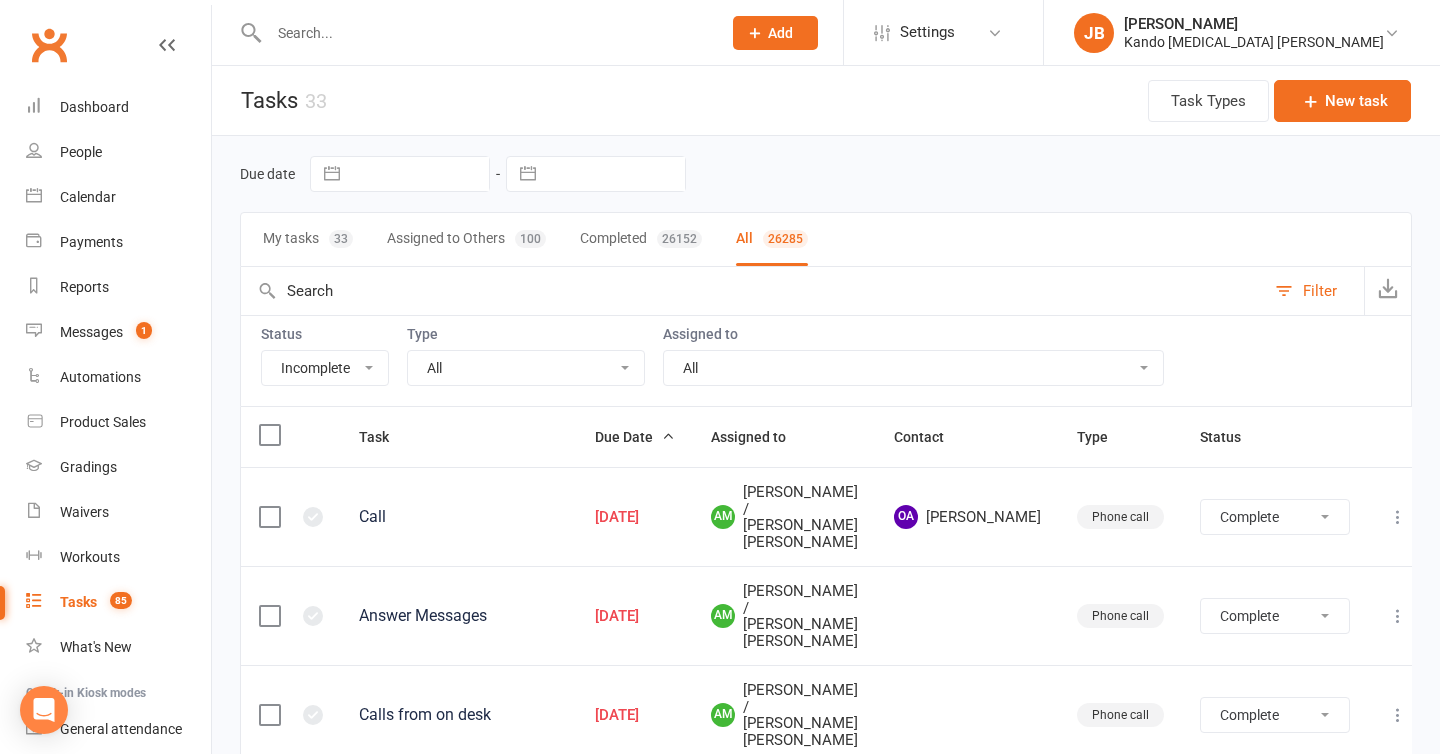 select on "finished" 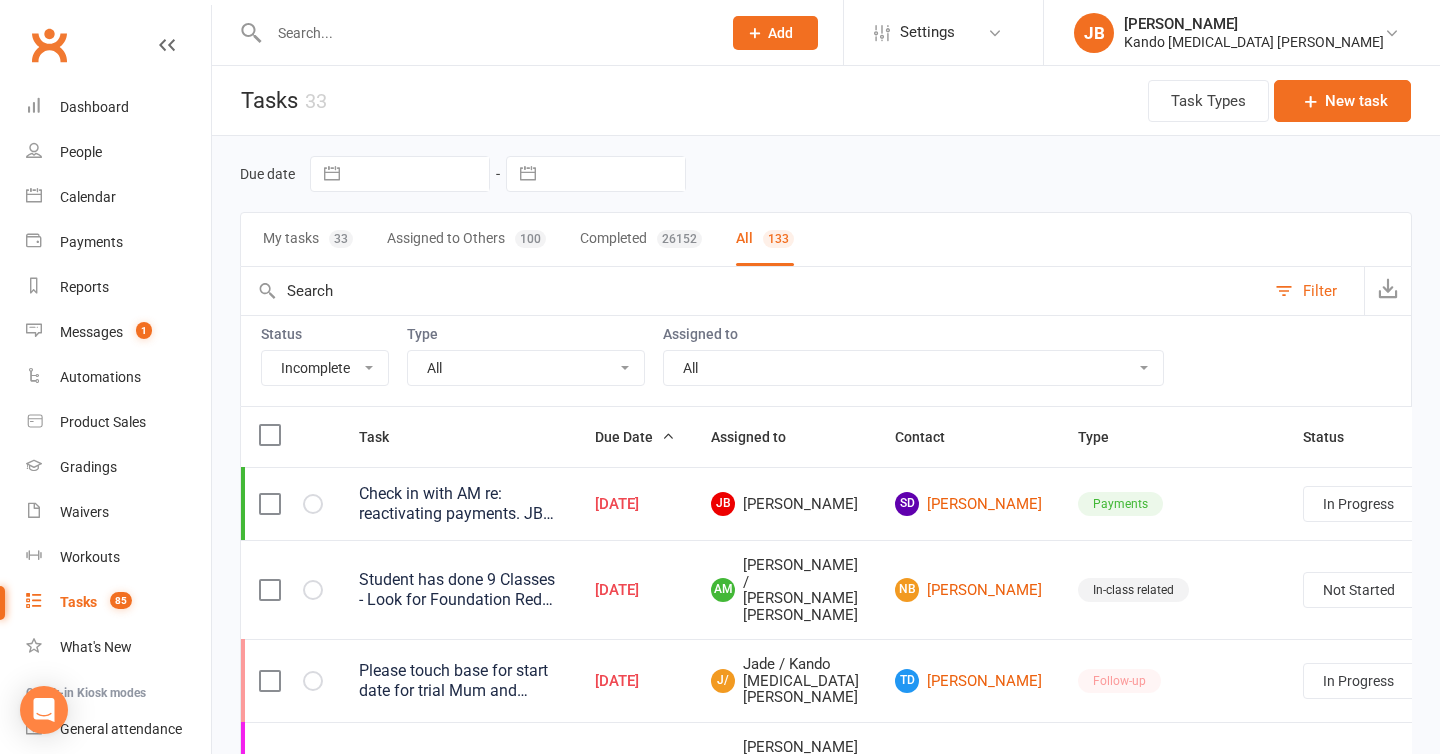 select on "15046" 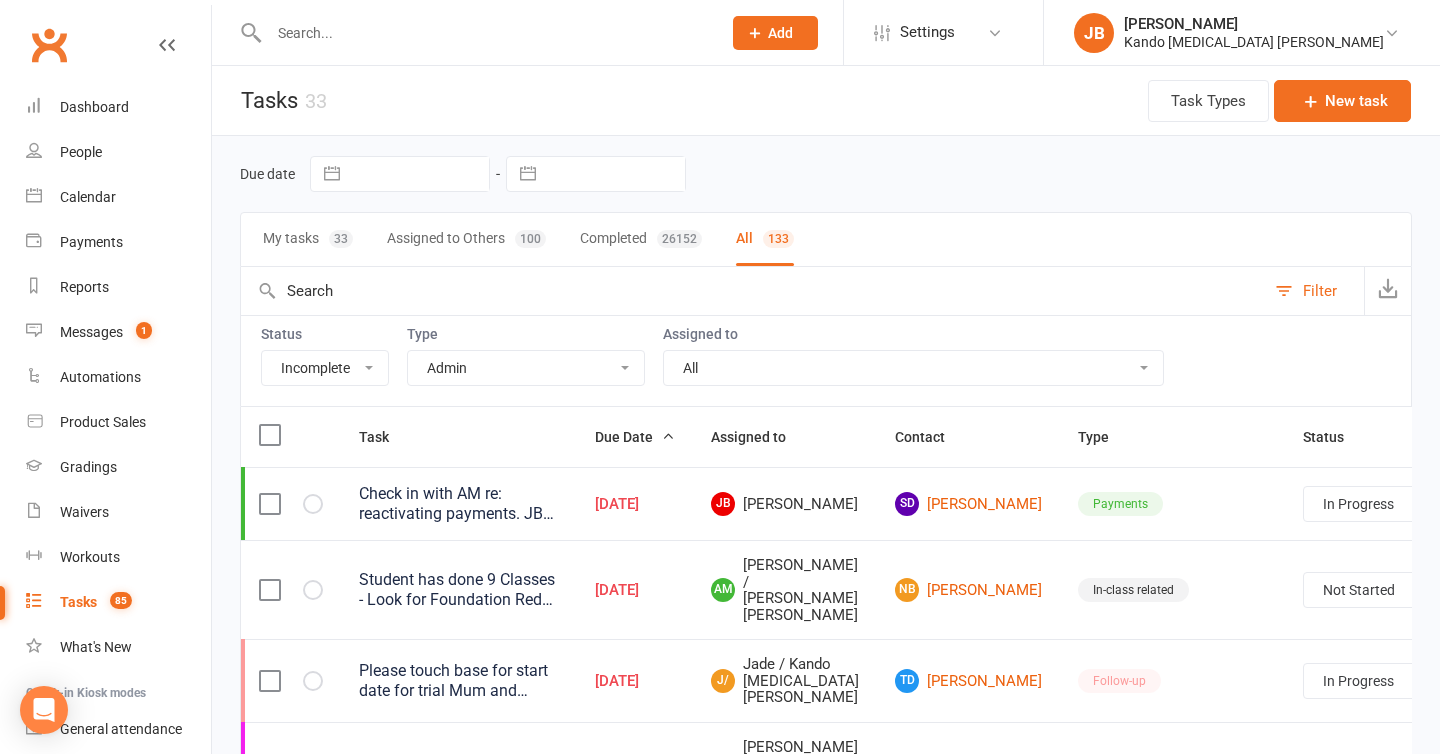 select on "started" 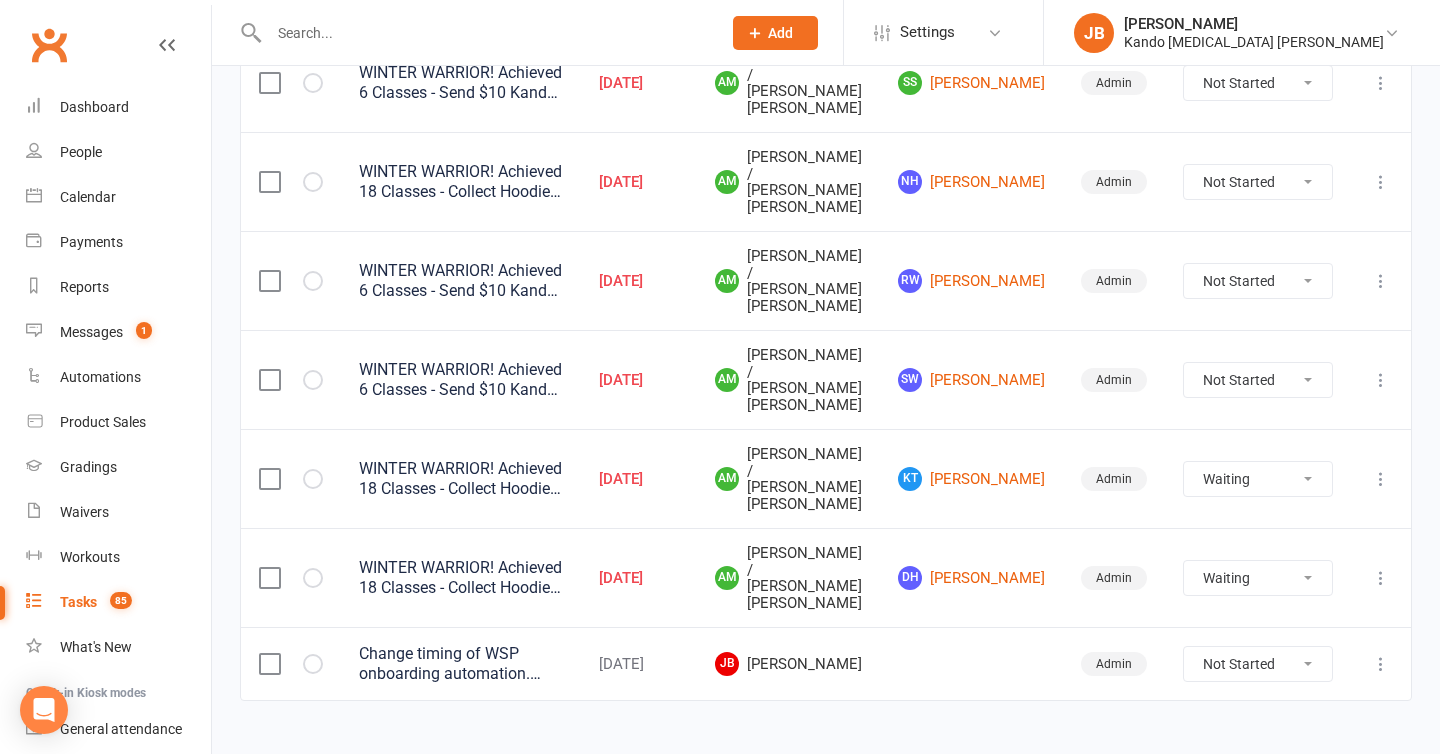scroll, scrollTop: 2241, scrollLeft: 0, axis: vertical 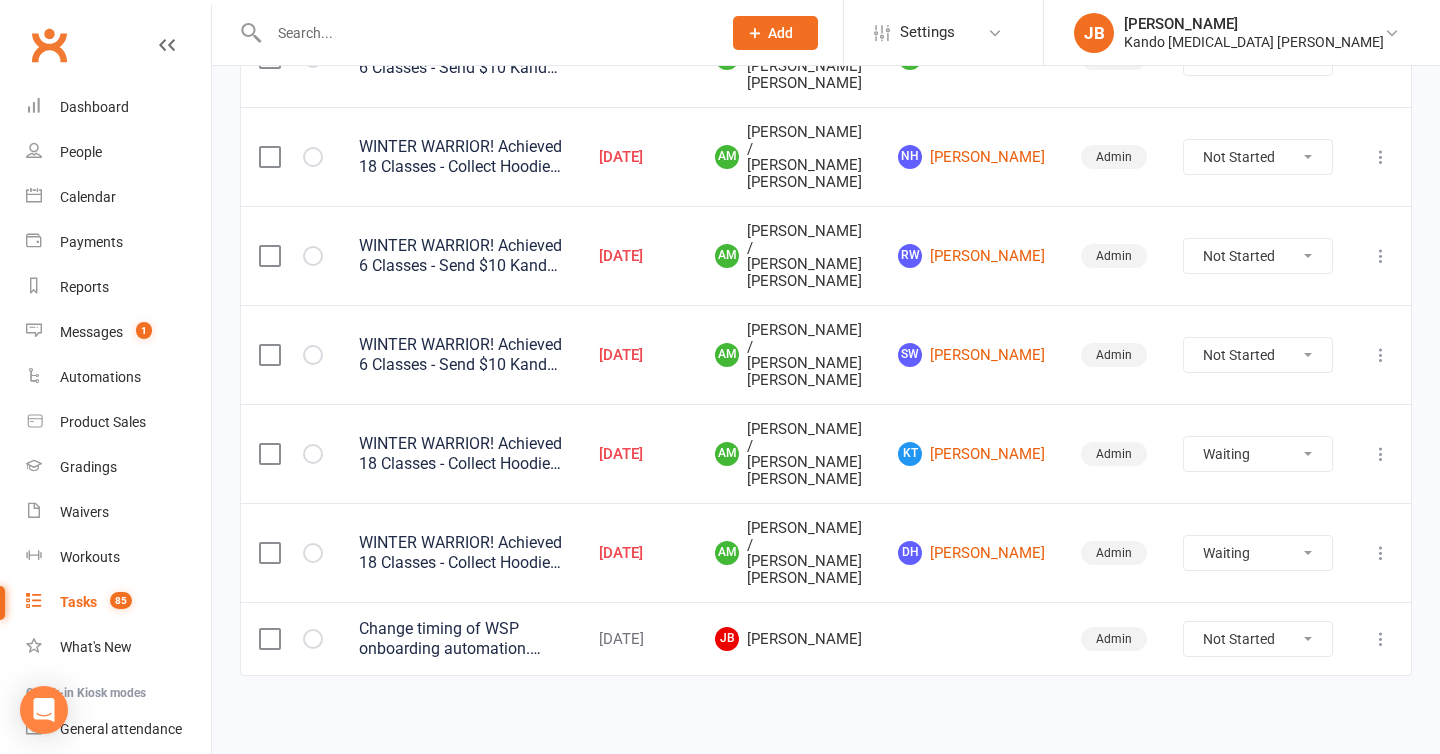click at bounding box center [1381, 552] 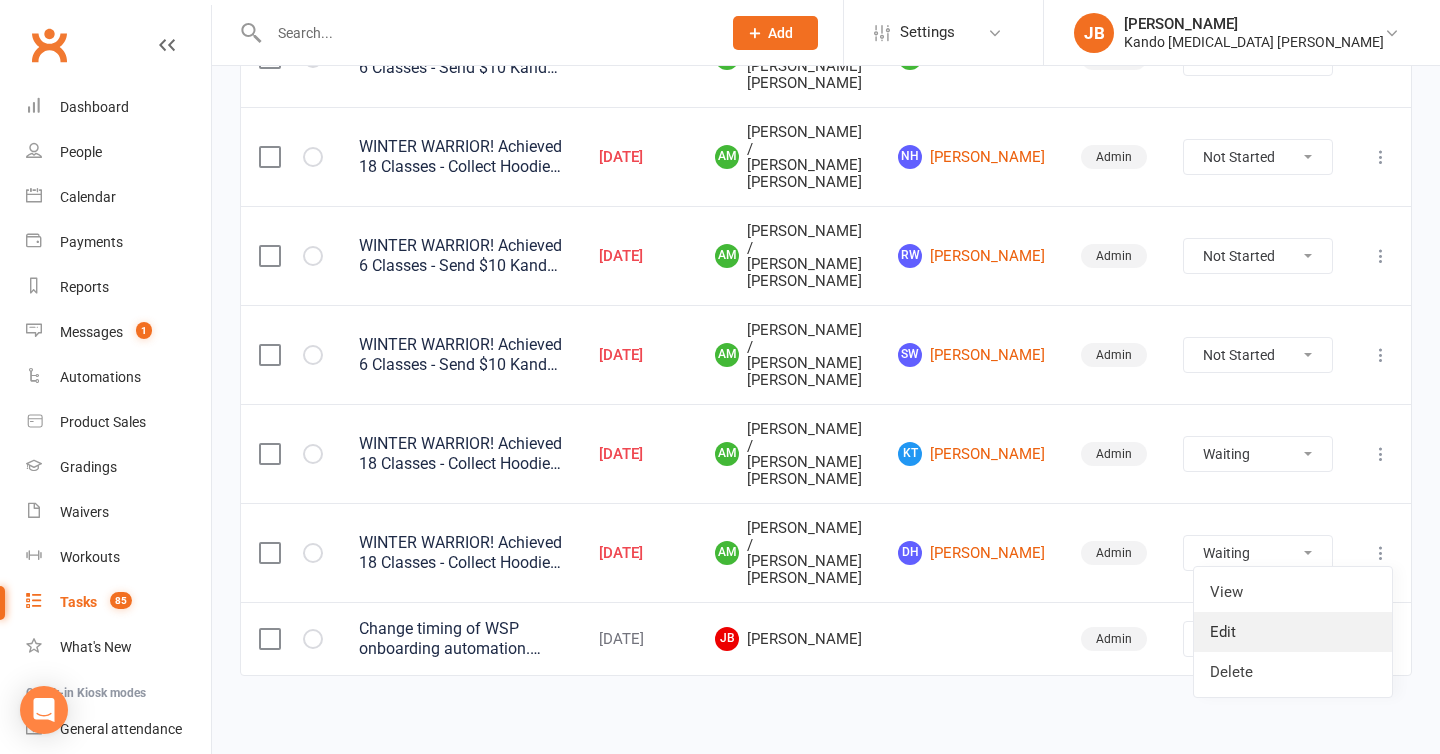 click on "Edit" at bounding box center (1293, 632) 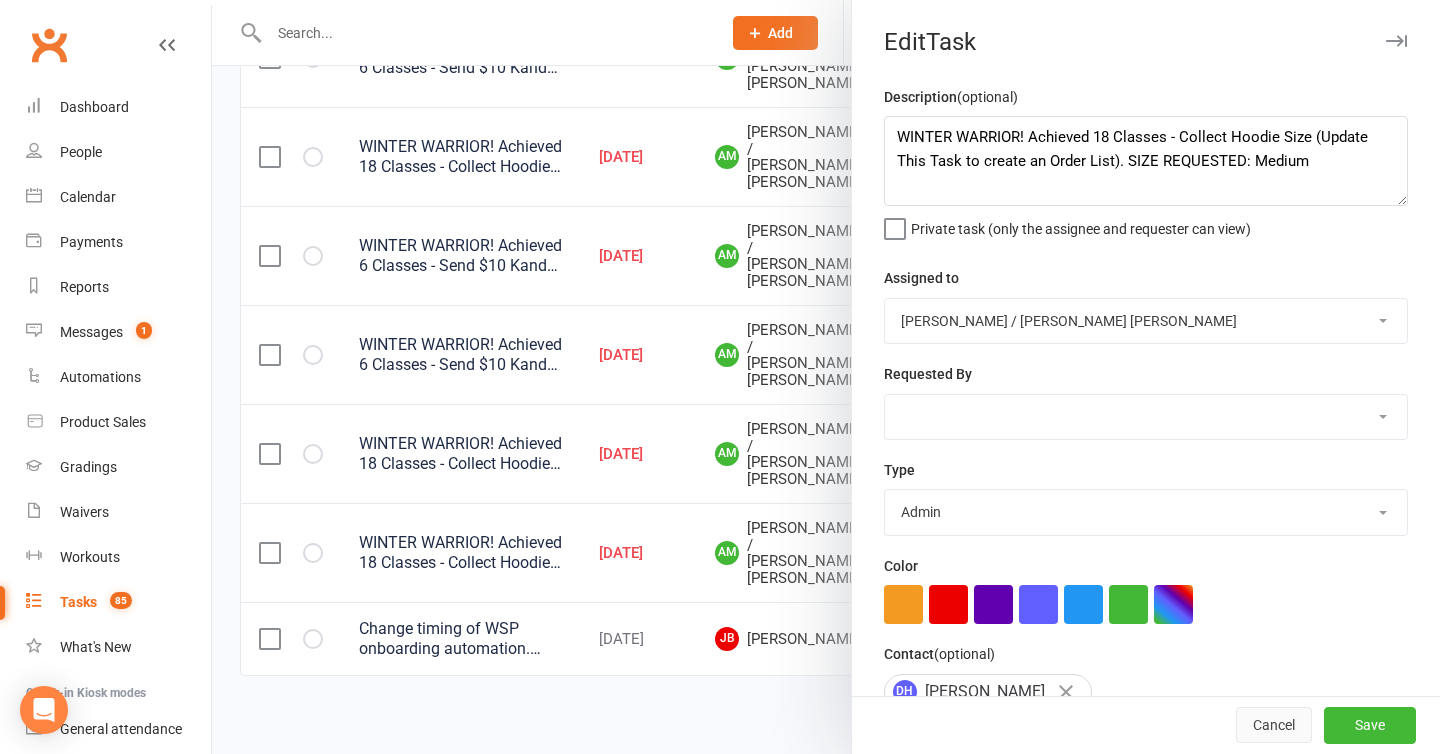 click on "Cancel" at bounding box center [1274, 726] 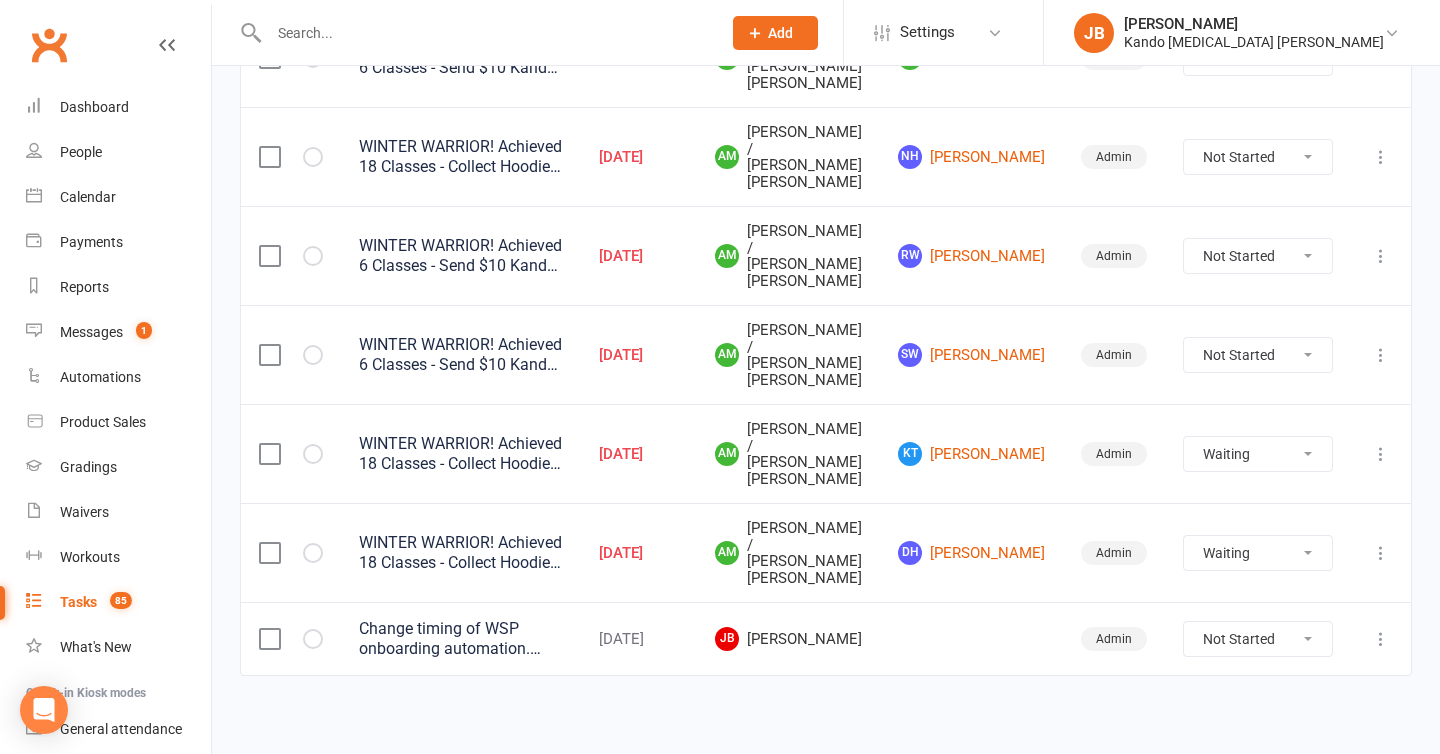 click at bounding box center [485, 33] 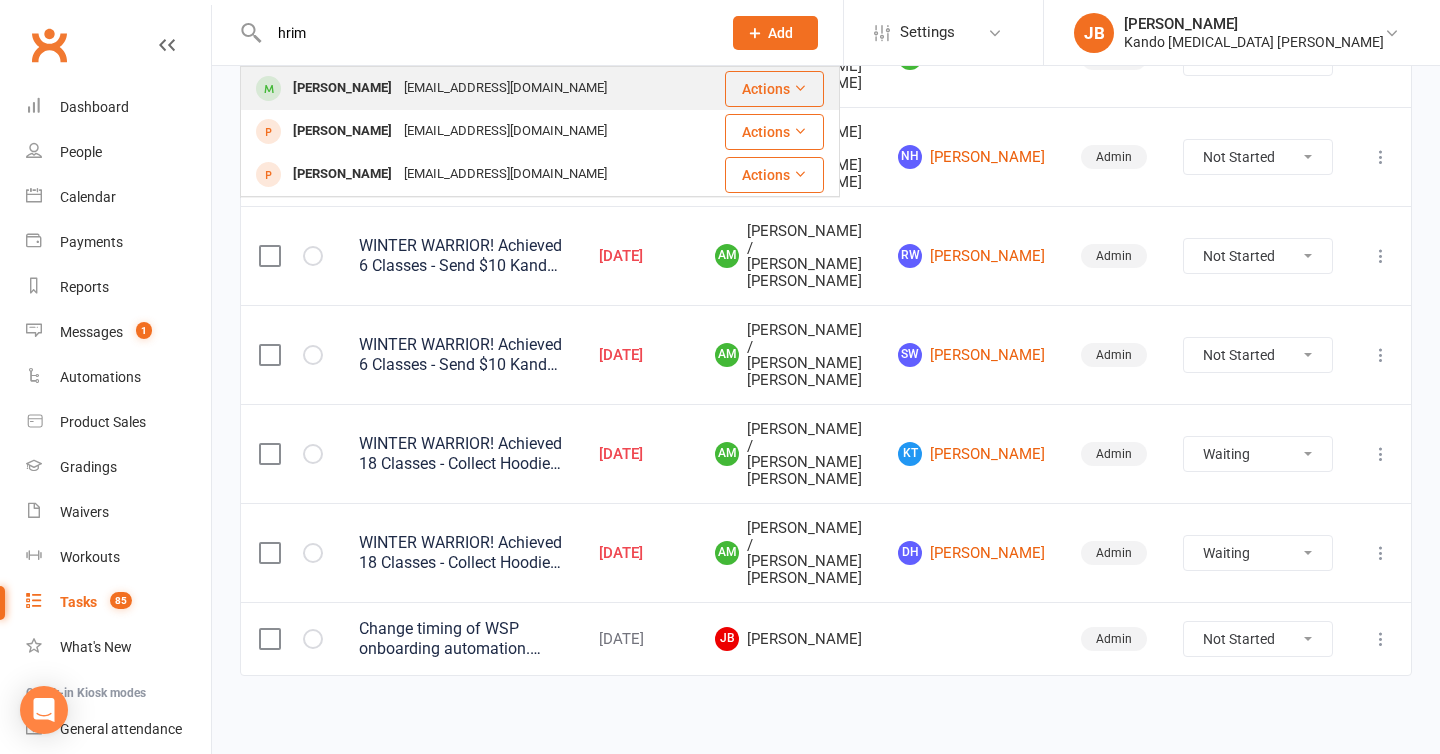 click on "[PERSON_NAME]" at bounding box center (342, 88) 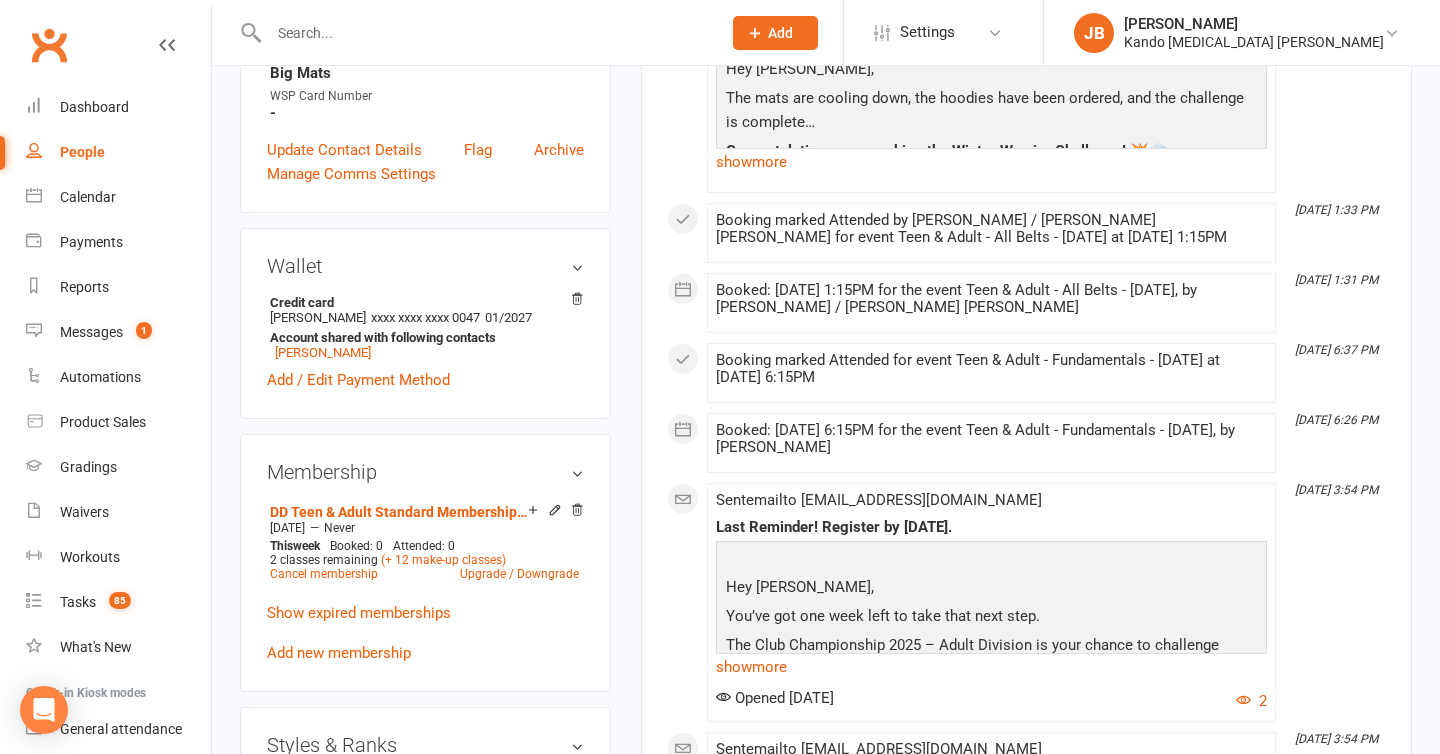 scroll, scrollTop: 842, scrollLeft: 0, axis: vertical 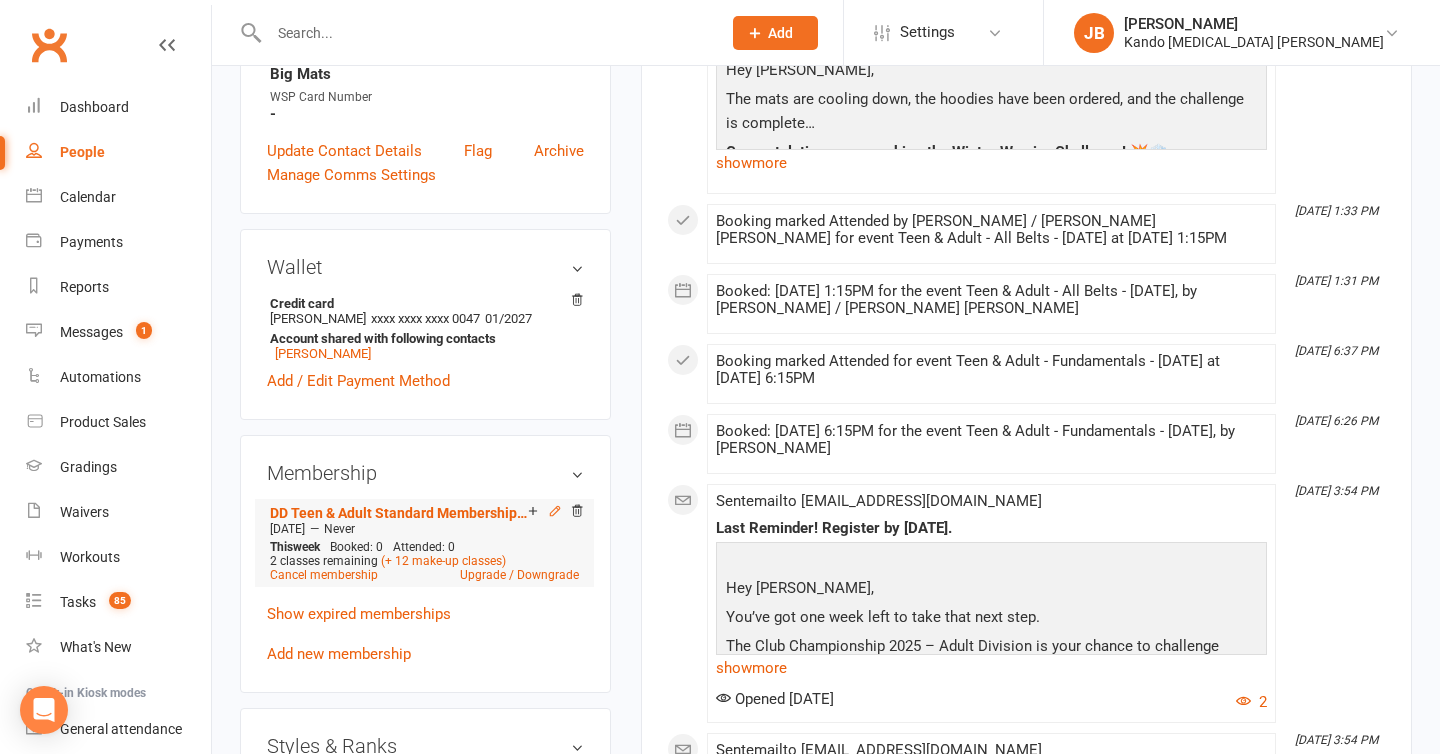click 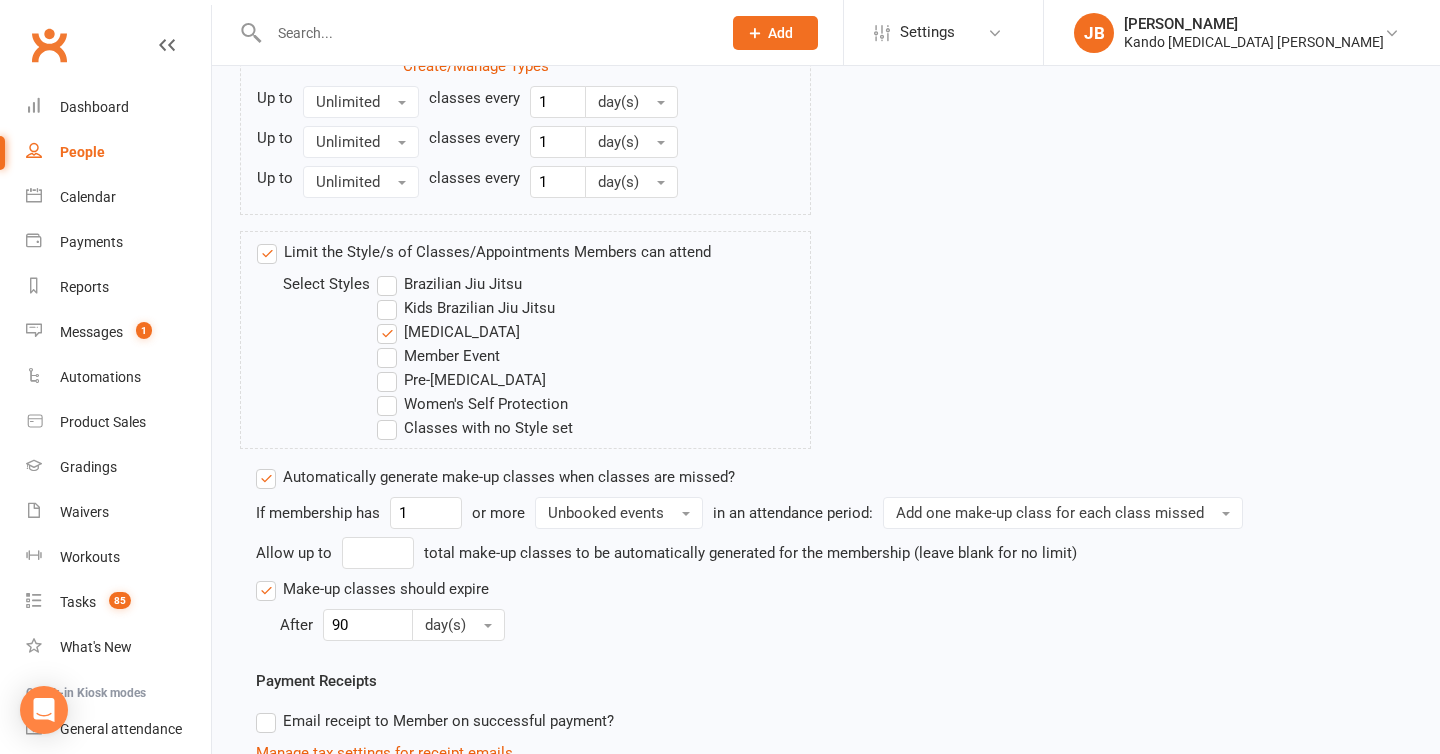scroll, scrollTop: 0, scrollLeft: 0, axis: both 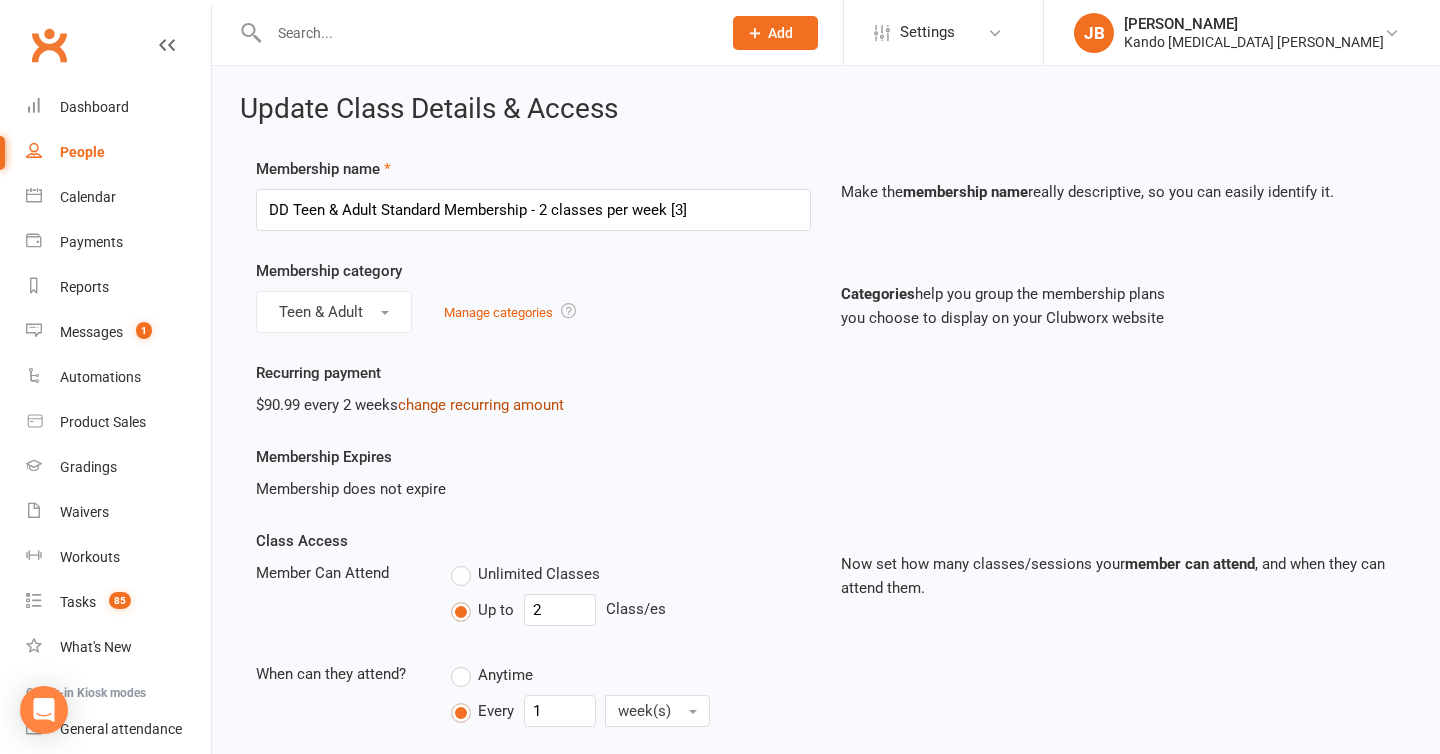 click on "change recurring amount" at bounding box center [481, 405] 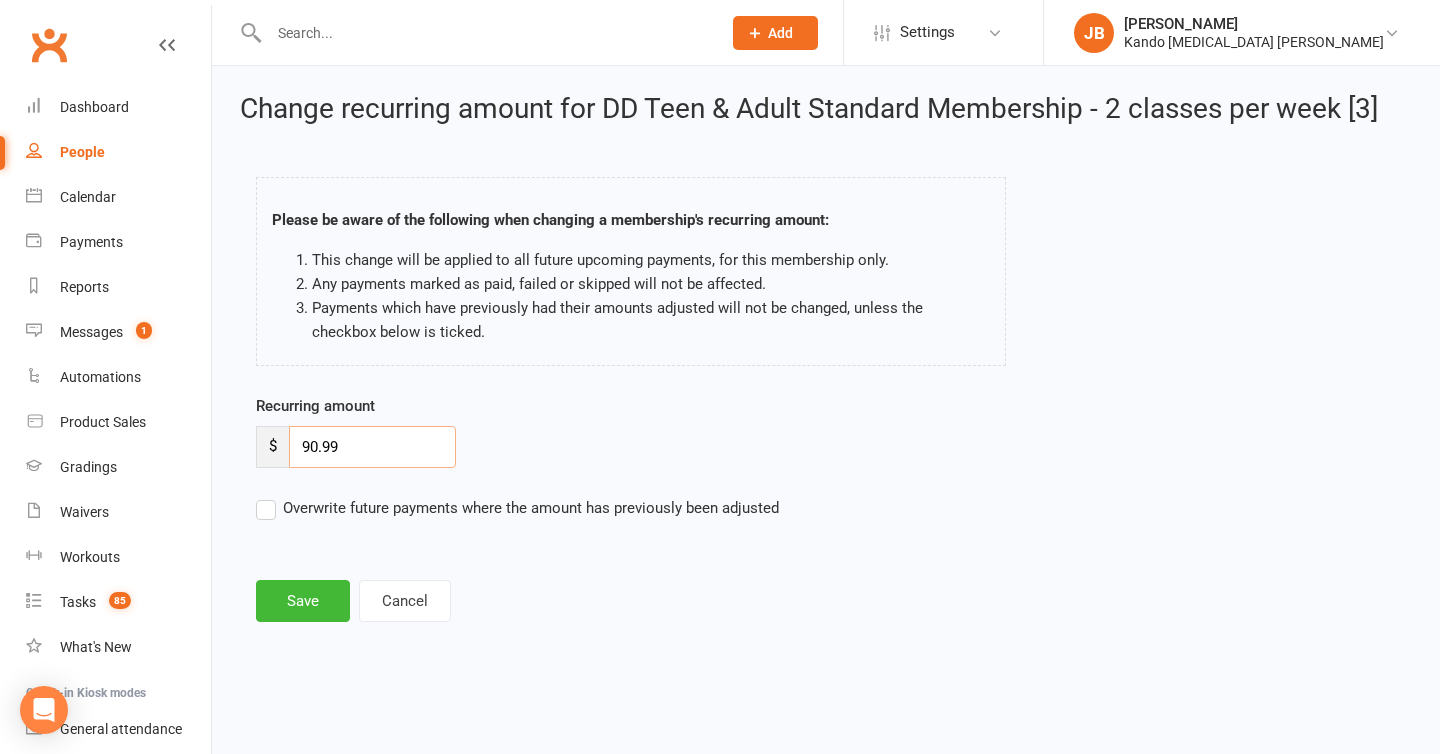 click on "90.99" at bounding box center (372, 447) 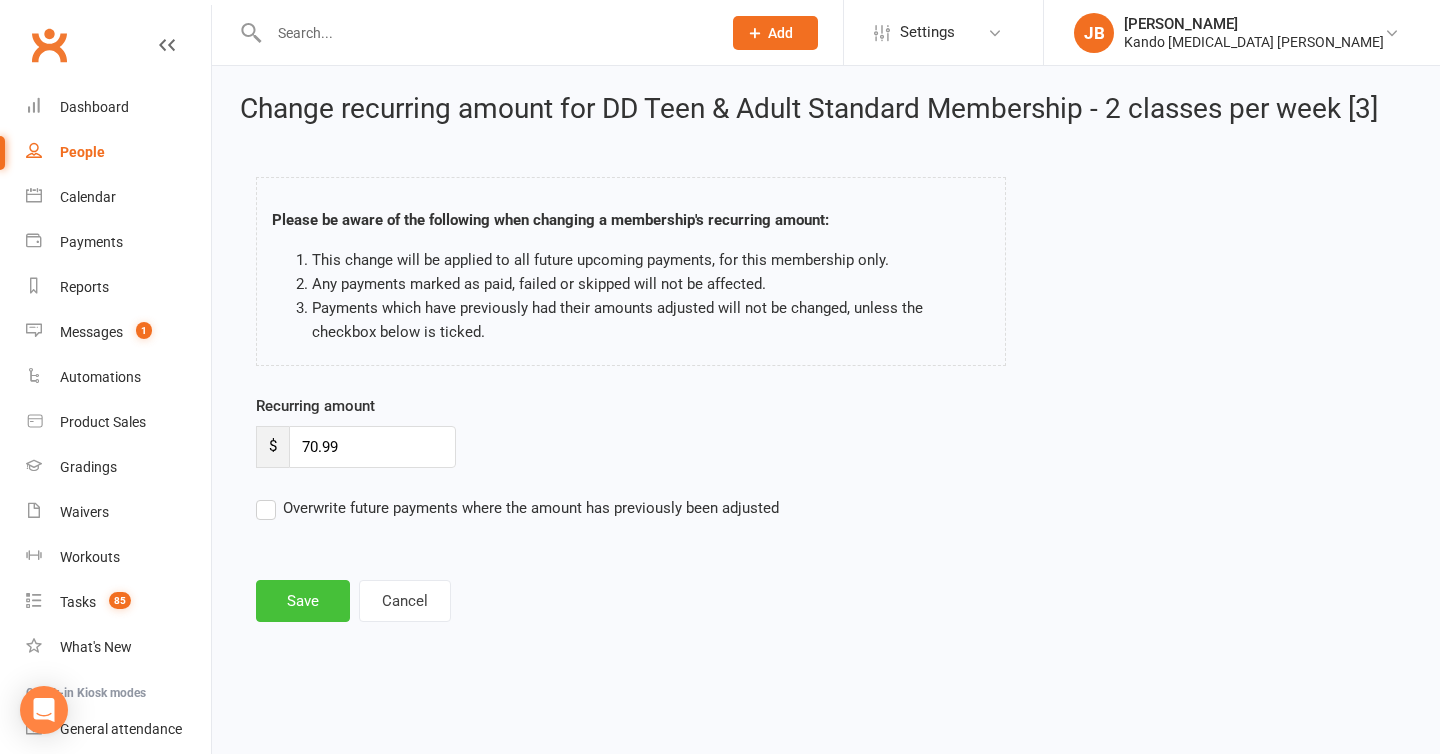 click on "Save" at bounding box center [303, 601] 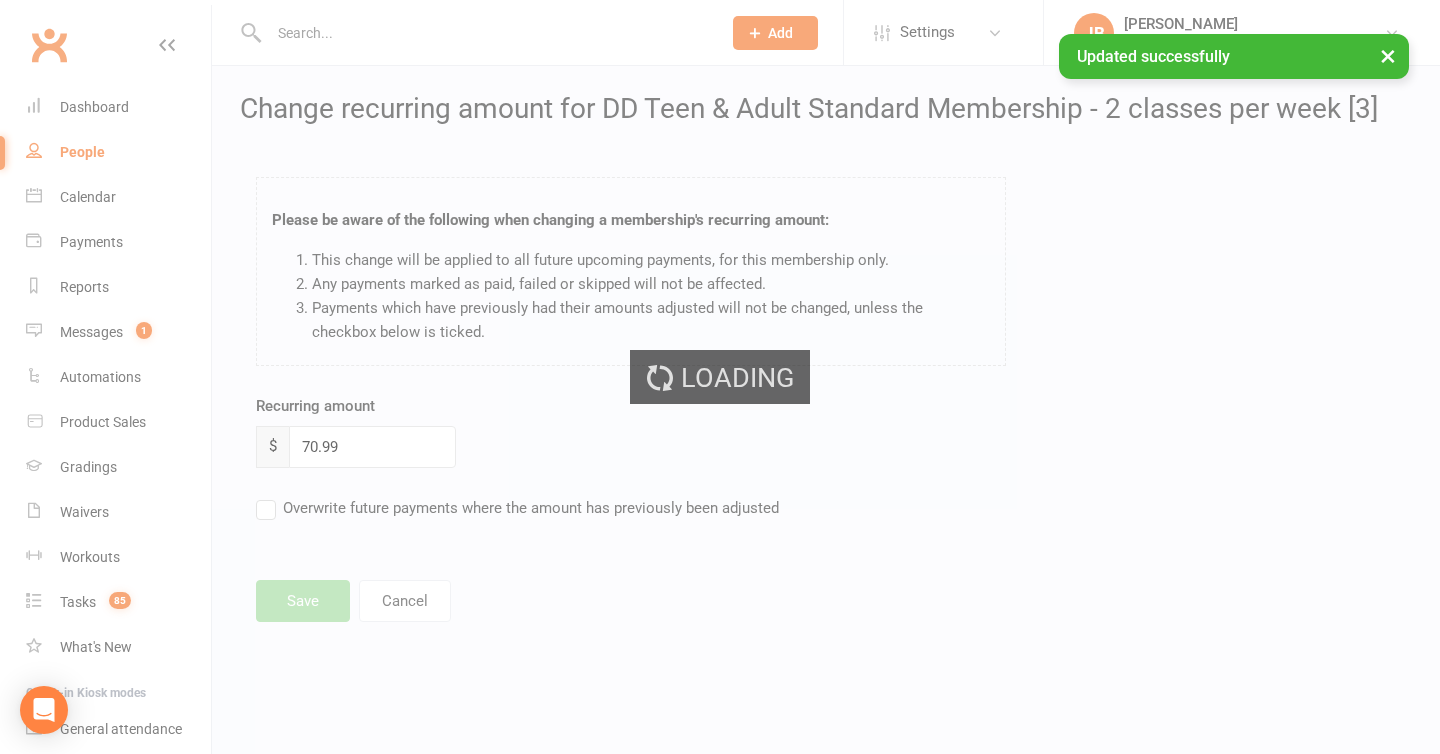 click on "Loading" at bounding box center (720, 377) 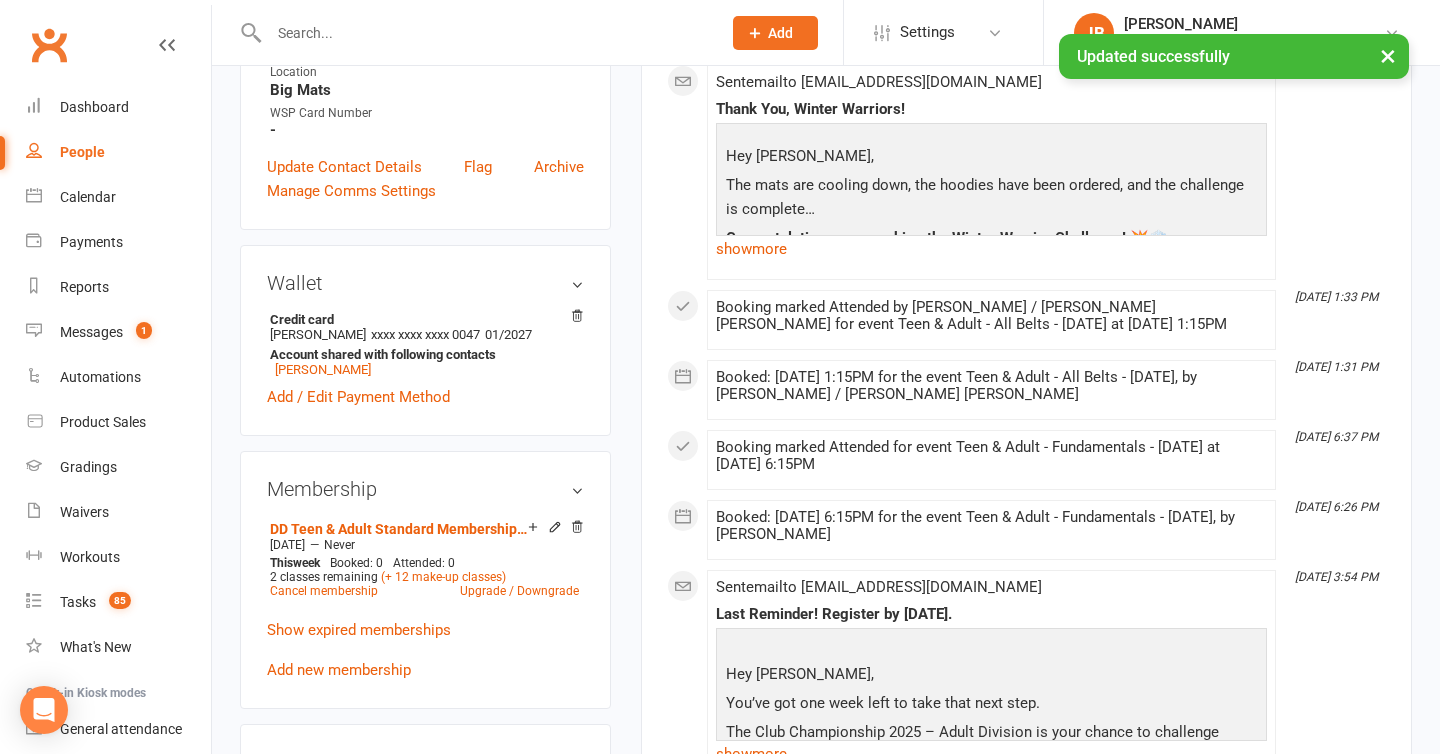 scroll, scrollTop: 842, scrollLeft: 0, axis: vertical 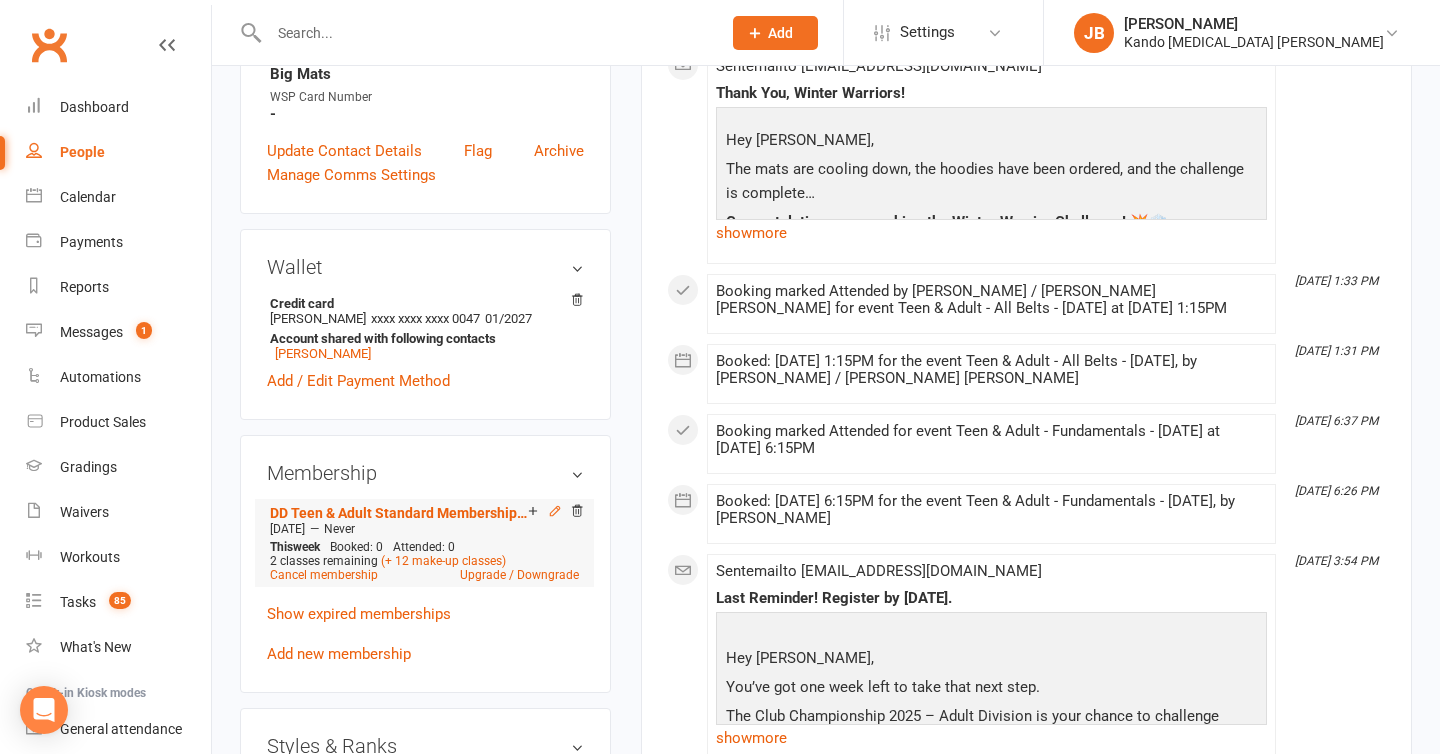 click 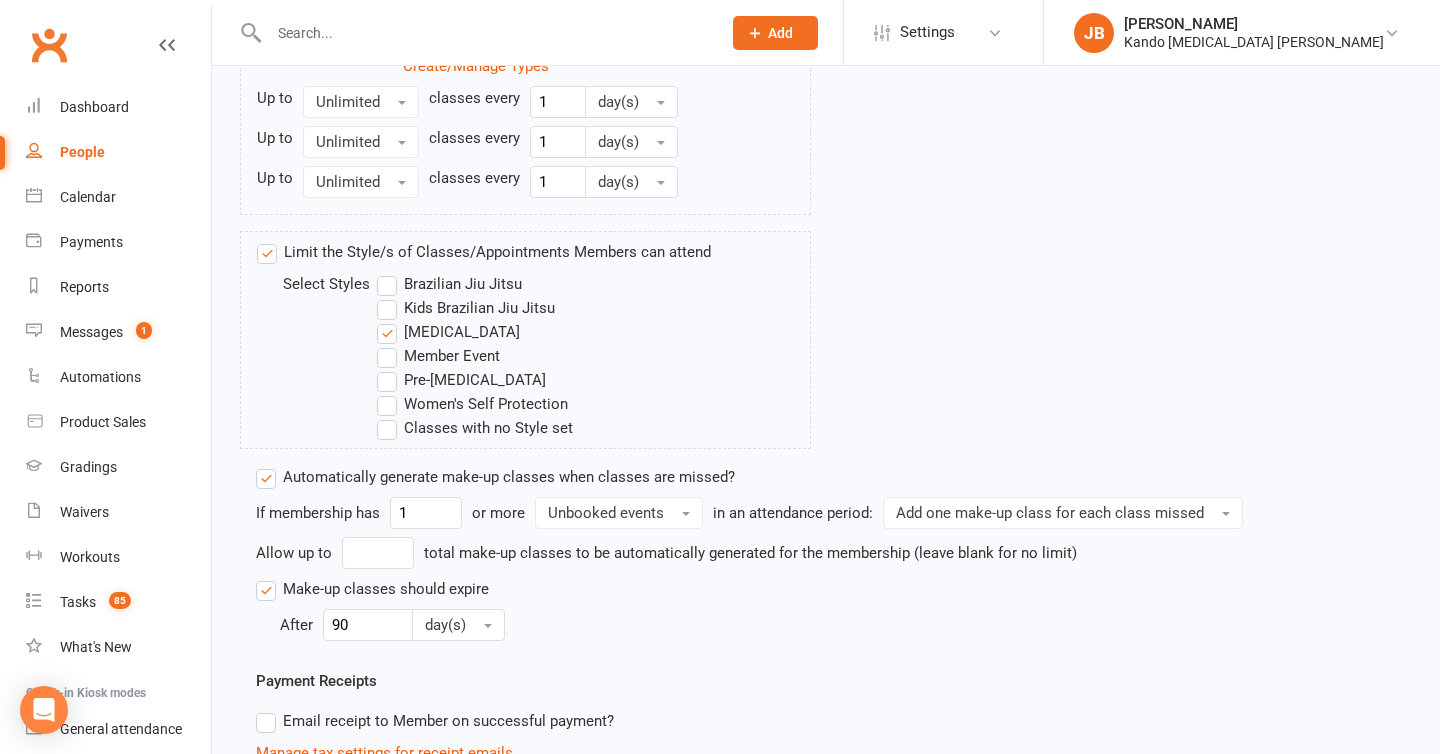 scroll, scrollTop: 0, scrollLeft: 0, axis: both 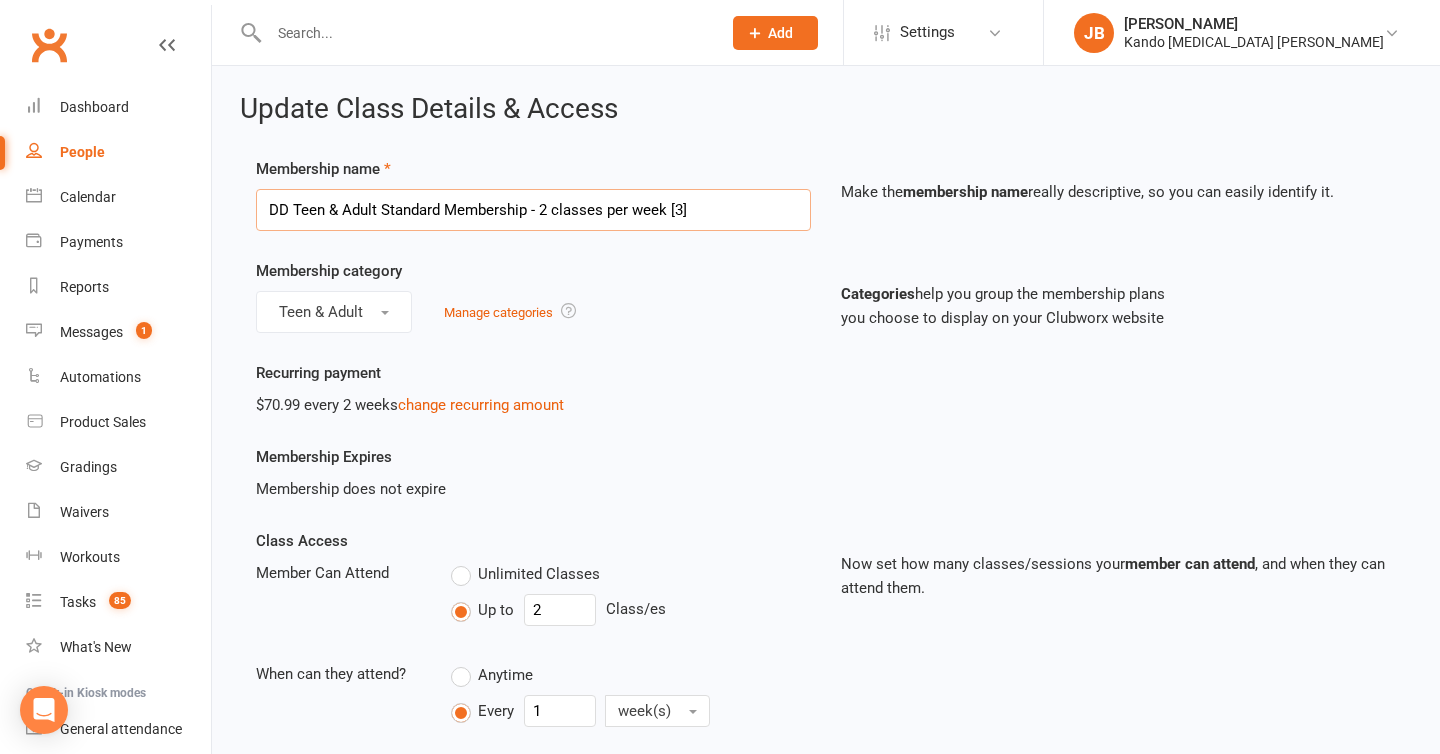 click on "DD Teen & Adult Standard Membership - 2 classes per week [3]" at bounding box center (533, 210) 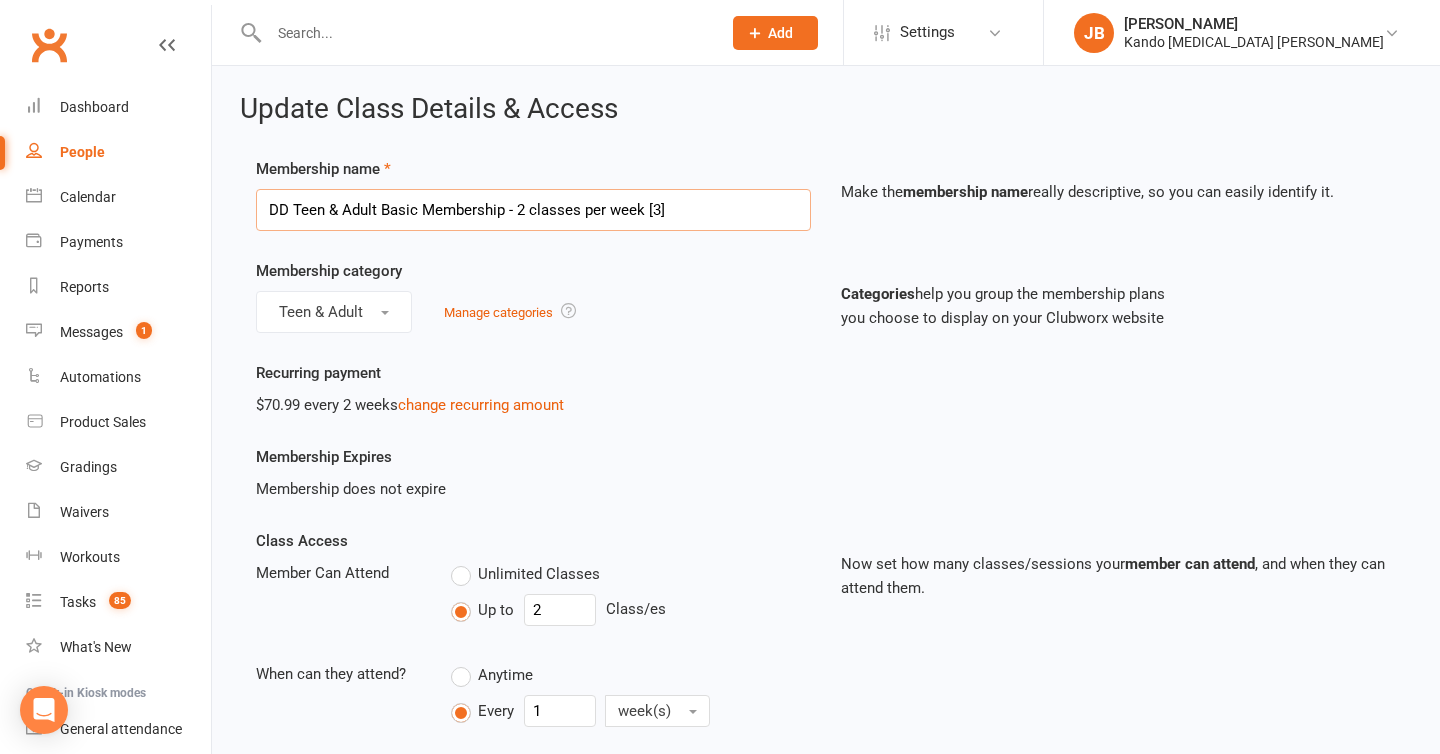 click on "DD Teen & Adult Basic Membership - 2 classes per week [3]" at bounding box center (533, 210) 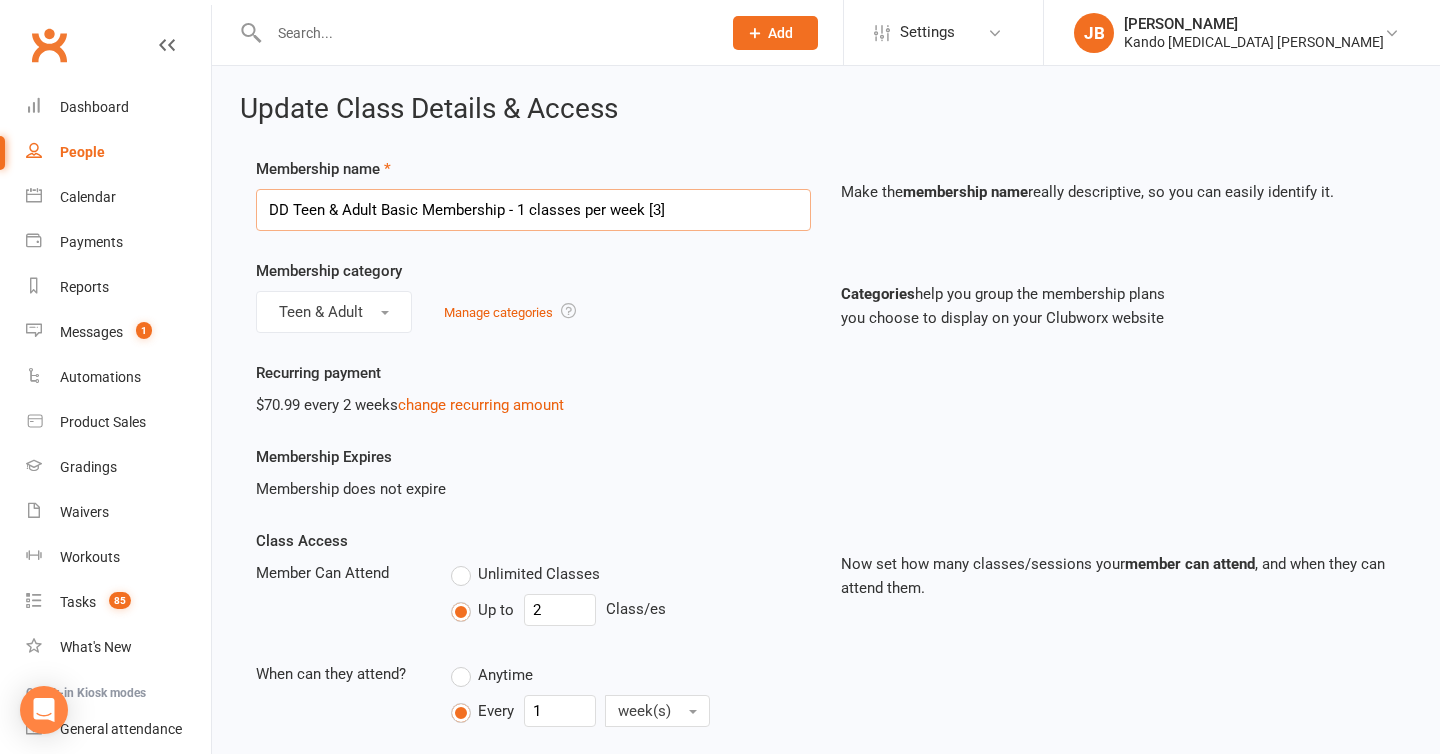 click on "DD Teen & Adult Basic Membership - 1 classes per week [3]" at bounding box center (533, 210) 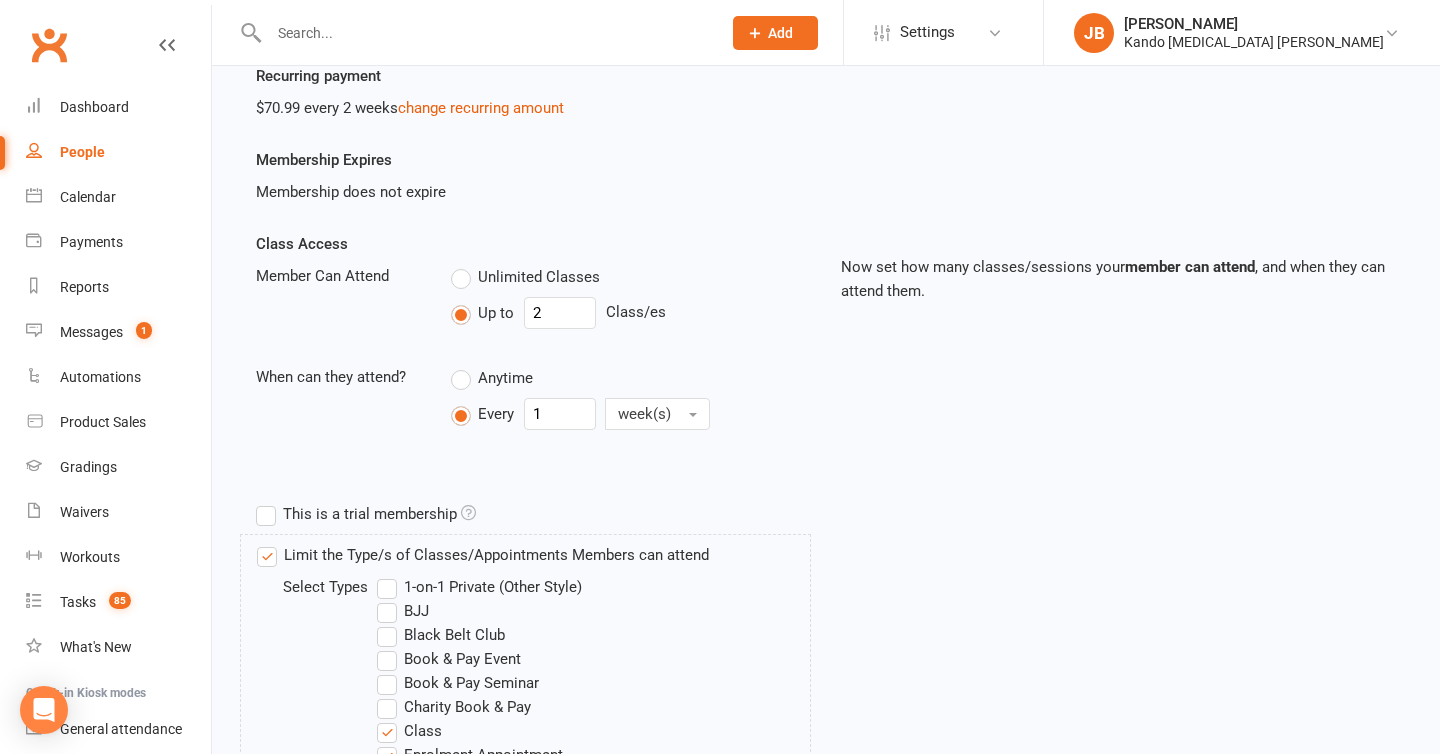 scroll, scrollTop: 299, scrollLeft: 0, axis: vertical 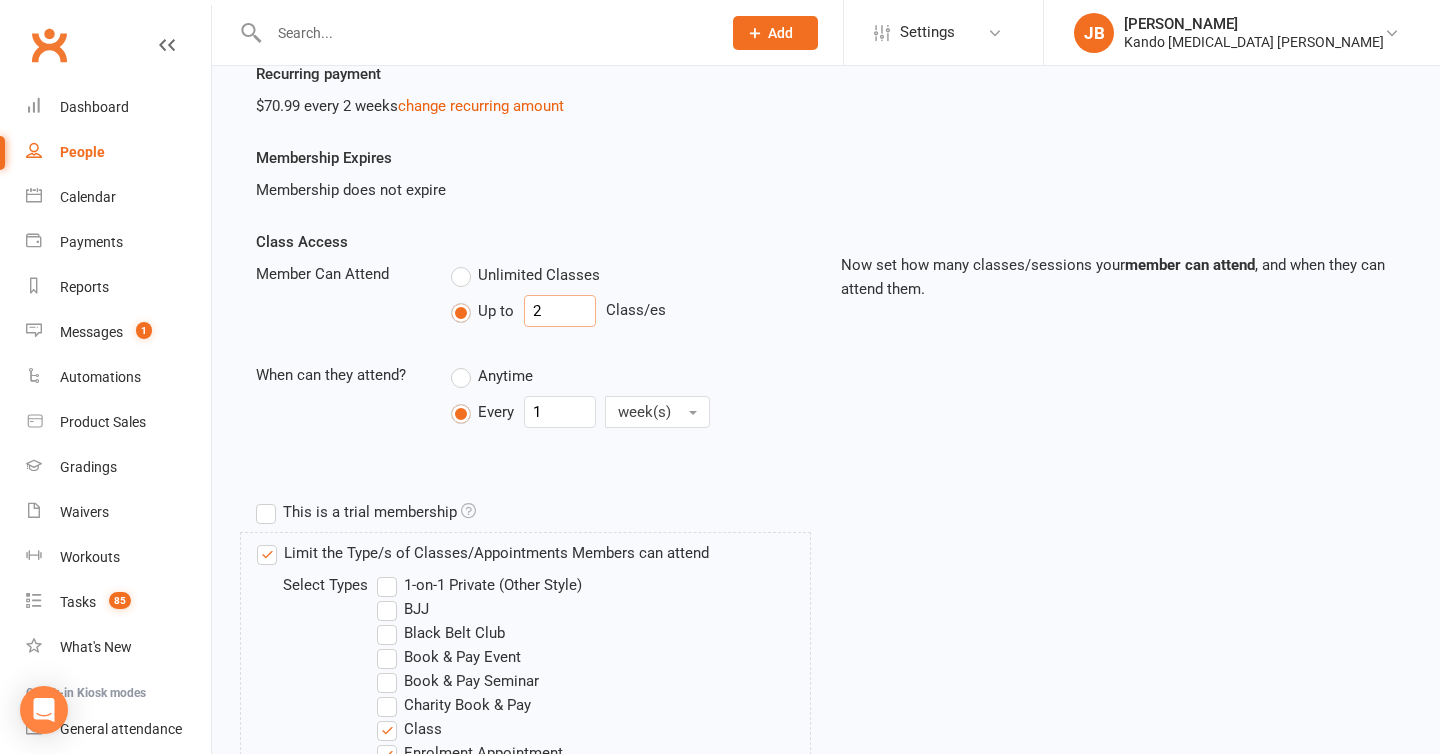 click on "2" at bounding box center (560, 311) 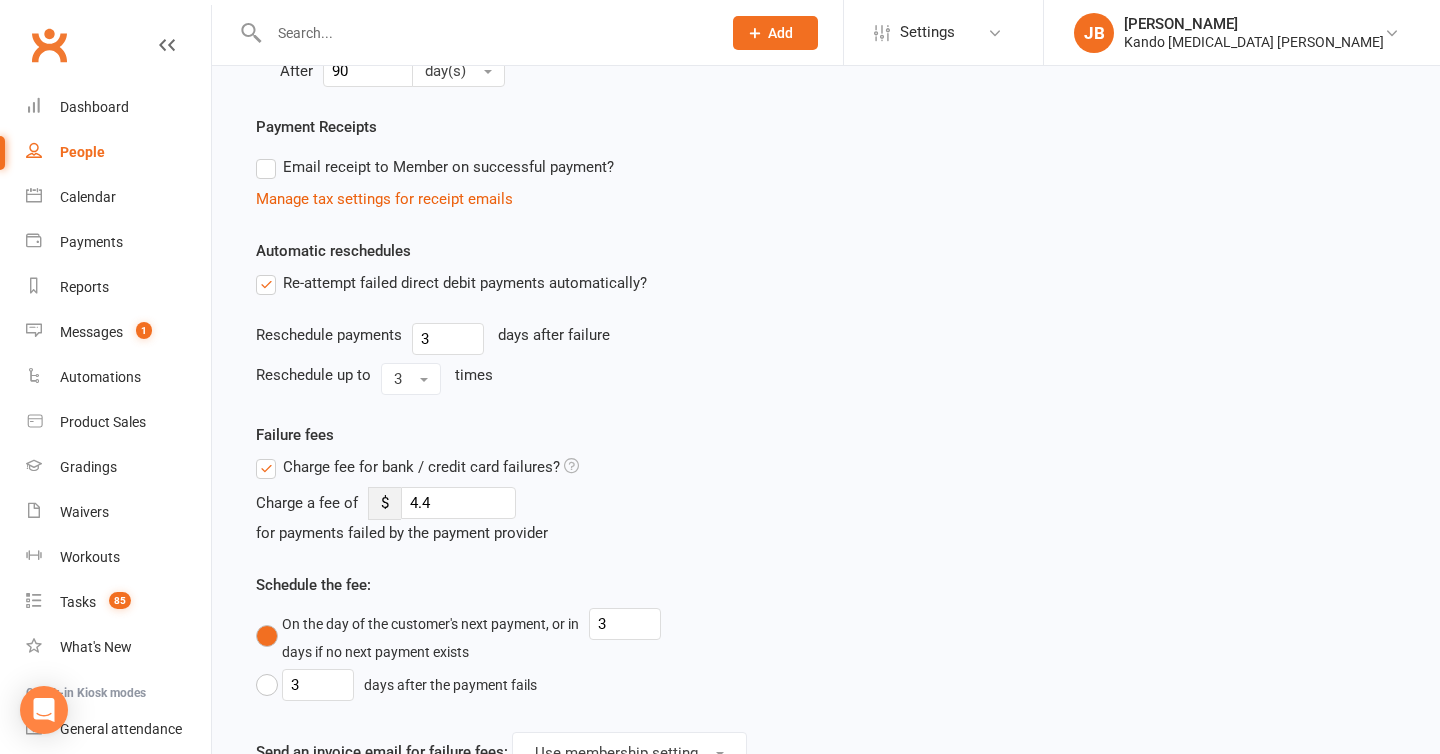 scroll, scrollTop: 2105, scrollLeft: 0, axis: vertical 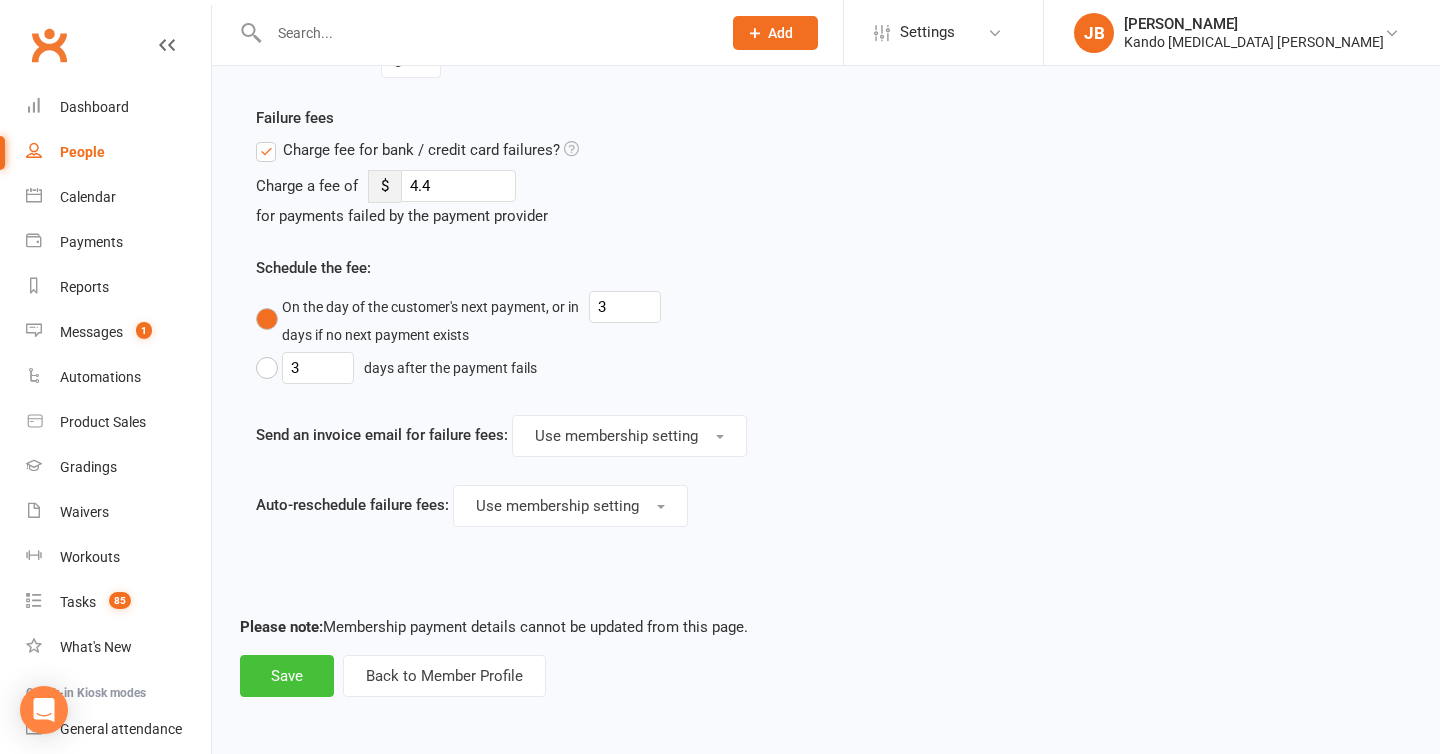 click on "Save" at bounding box center [287, 676] 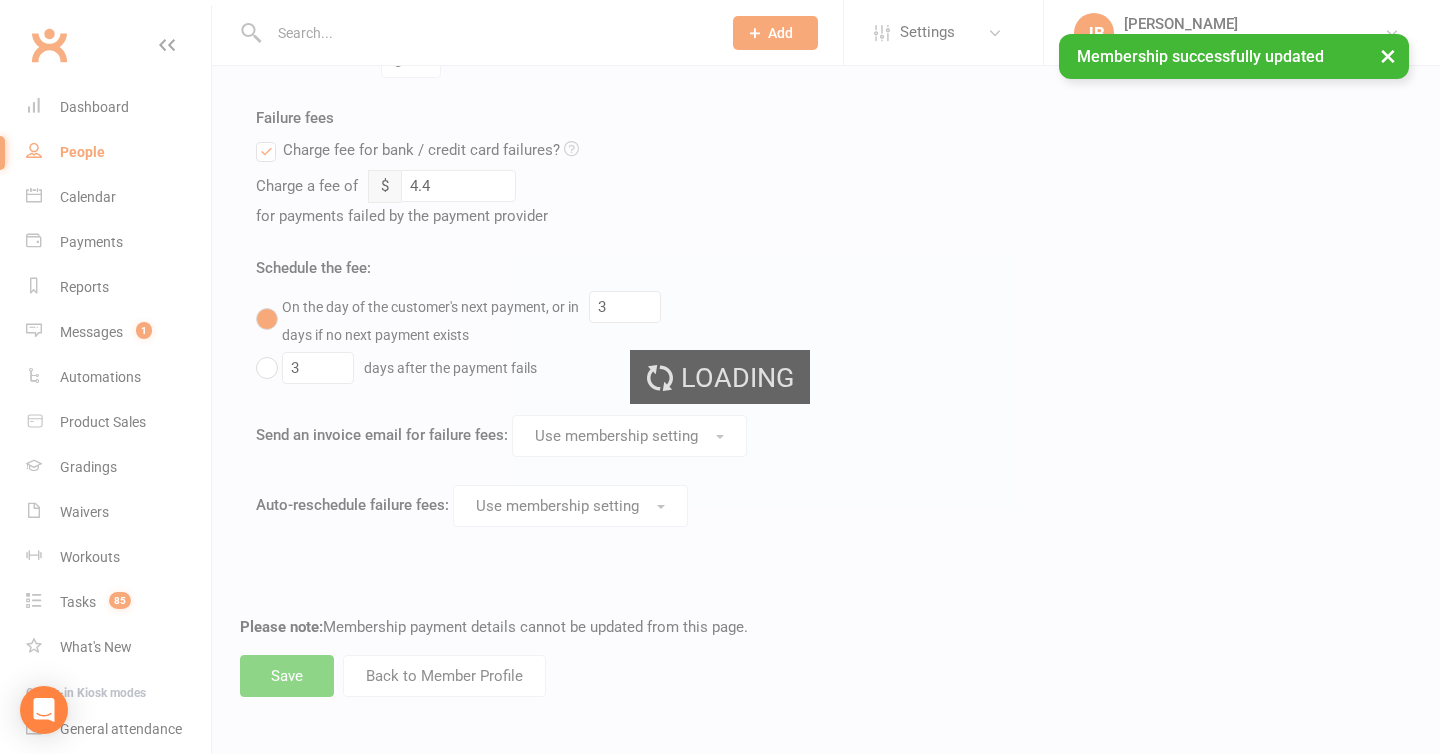 scroll, scrollTop: 0, scrollLeft: 0, axis: both 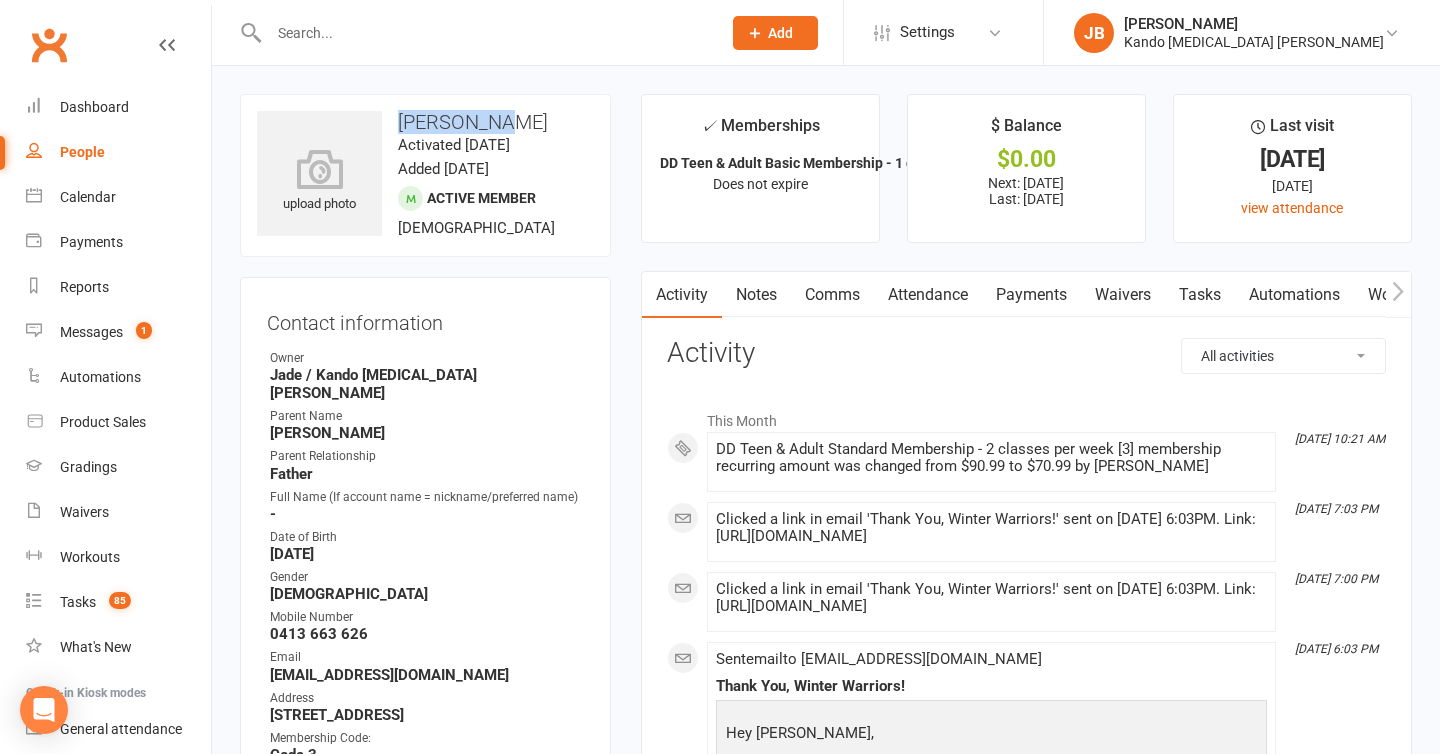 drag, startPoint x: 495, startPoint y: 126, endPoint x: 401, endPoint y: 117, distance: 94.42987 